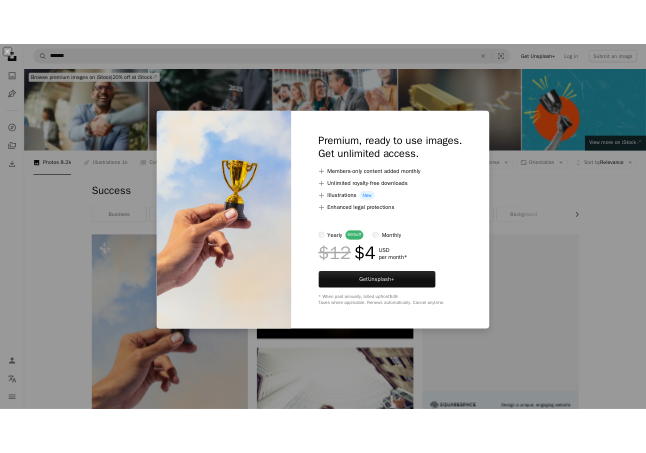 scroll, scrollTop: 386, scrollLeft: 0, axis: vertical 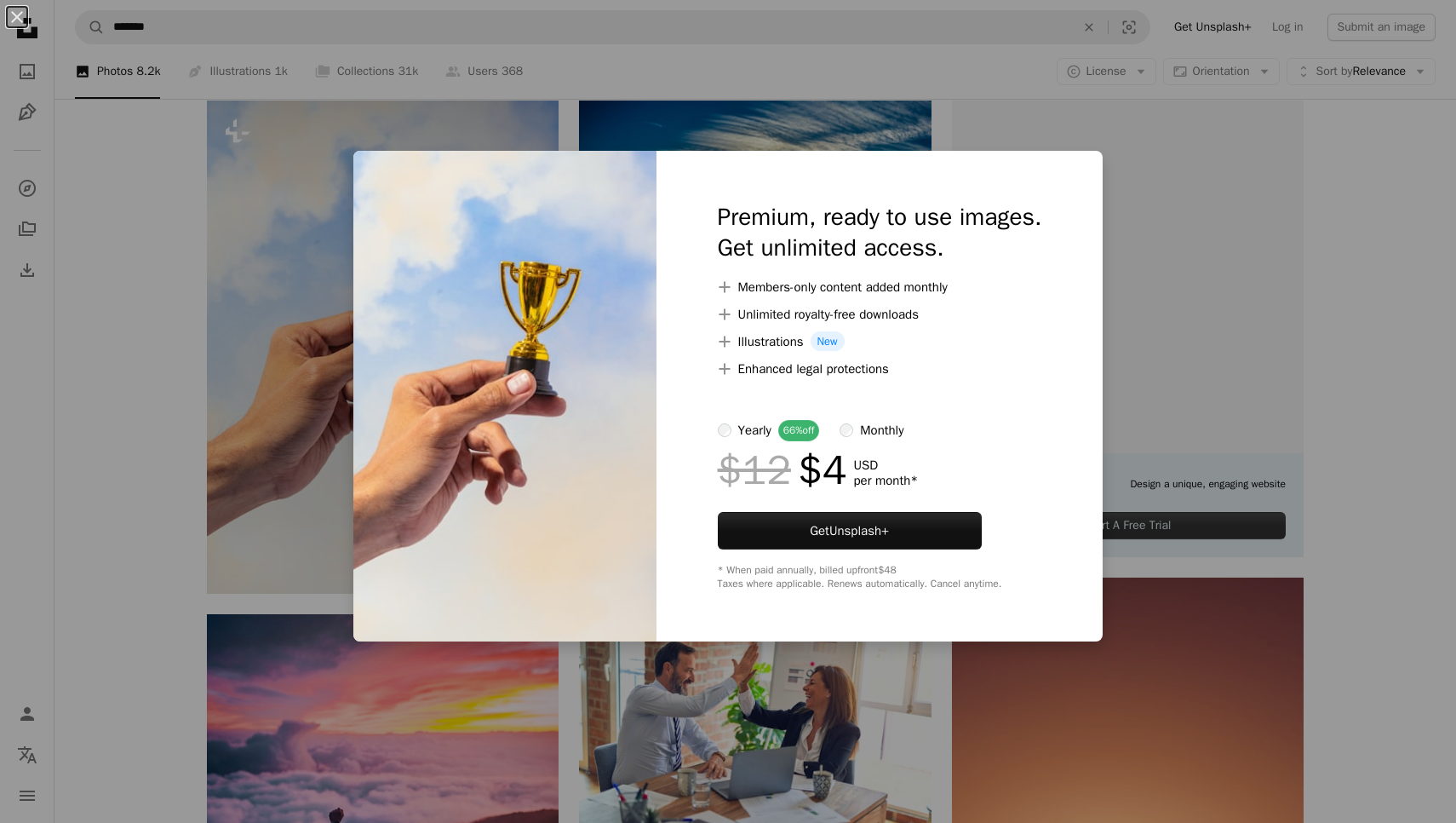click on "An X shape Premium, ready to use images. Get unlimited access. A plus sign Members-only content added monthly A plus sign Unlimited royalty-free downloads A plus sign Illustrations  New A plus sign Enhanced legal protections yearly 66%  off monthly $12   $4 USD per month * Get  Unsplash+ * When paid annually, billed upfront  $48 Taxes where applicable. Renews automatically. Cancel anytime." at bounding box center (728, 412) 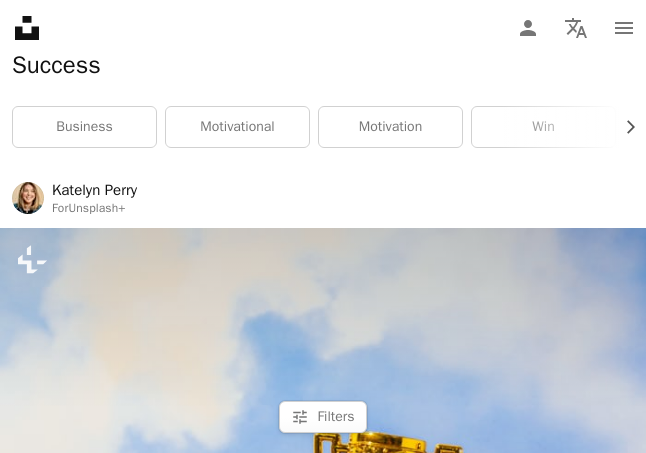 click at bounding box center [323, 680] 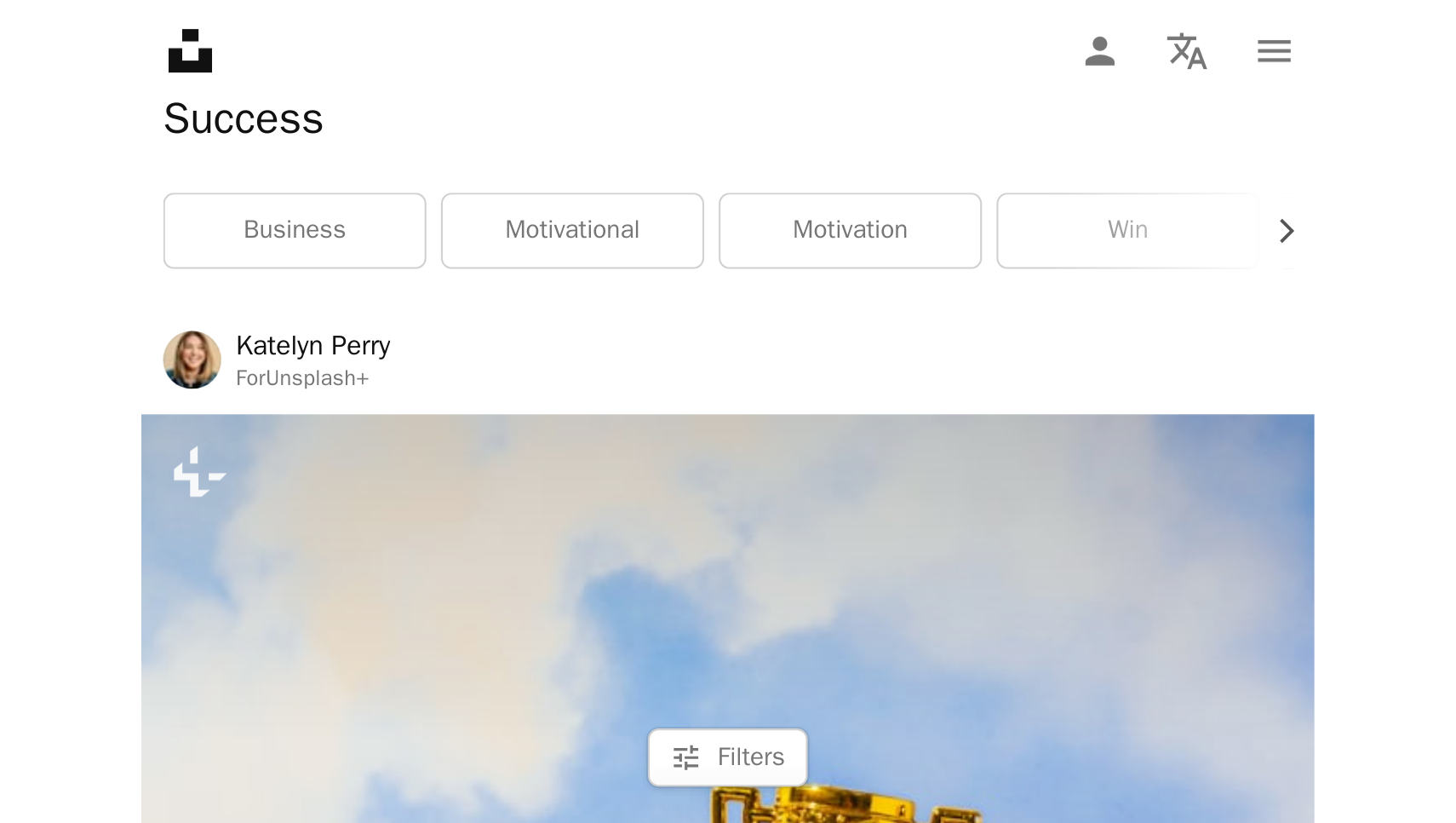 scroll, scrollTop: 0, scrollLeft: 0, axis: both 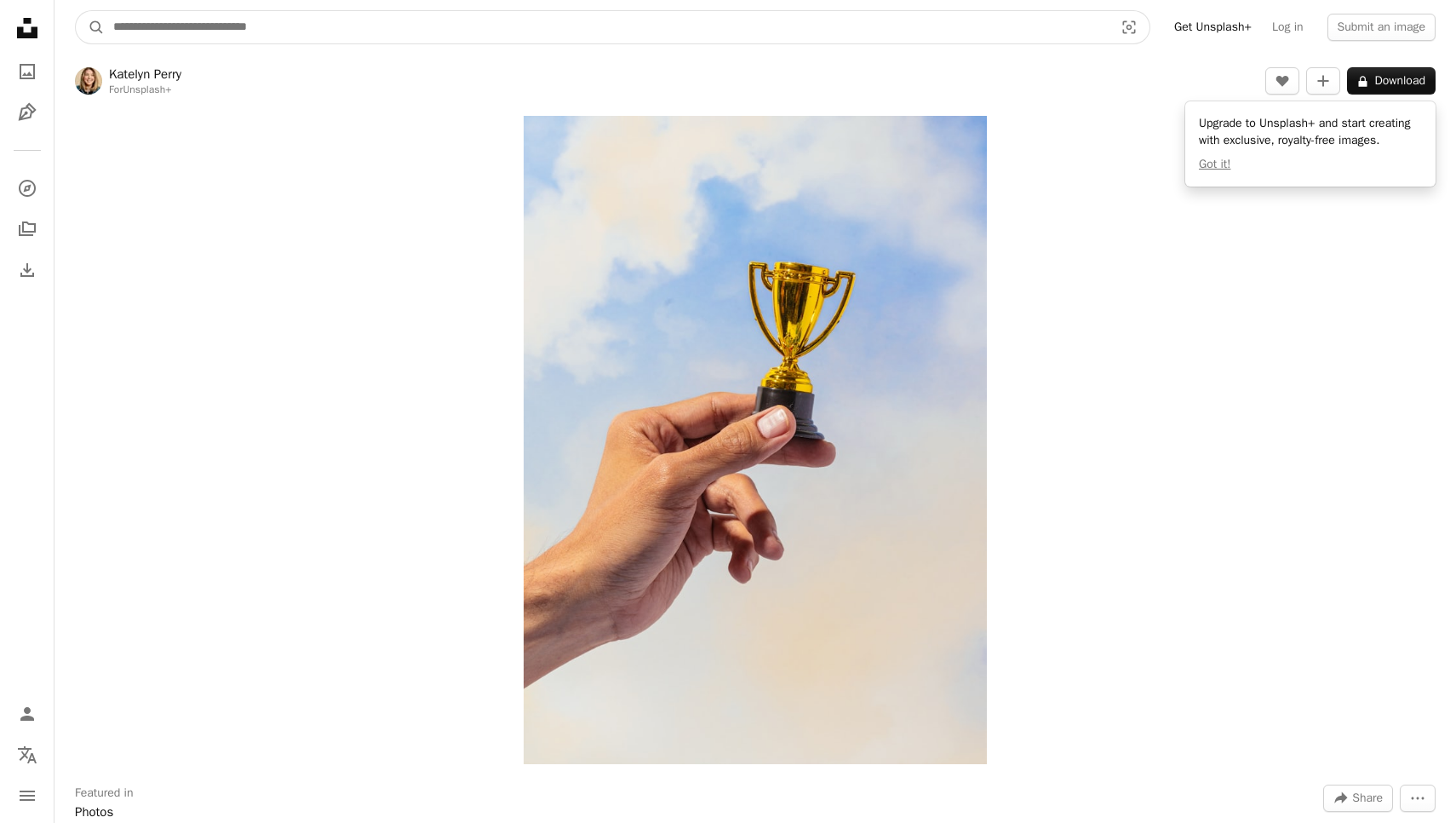 click at bounding box center (606, 27) 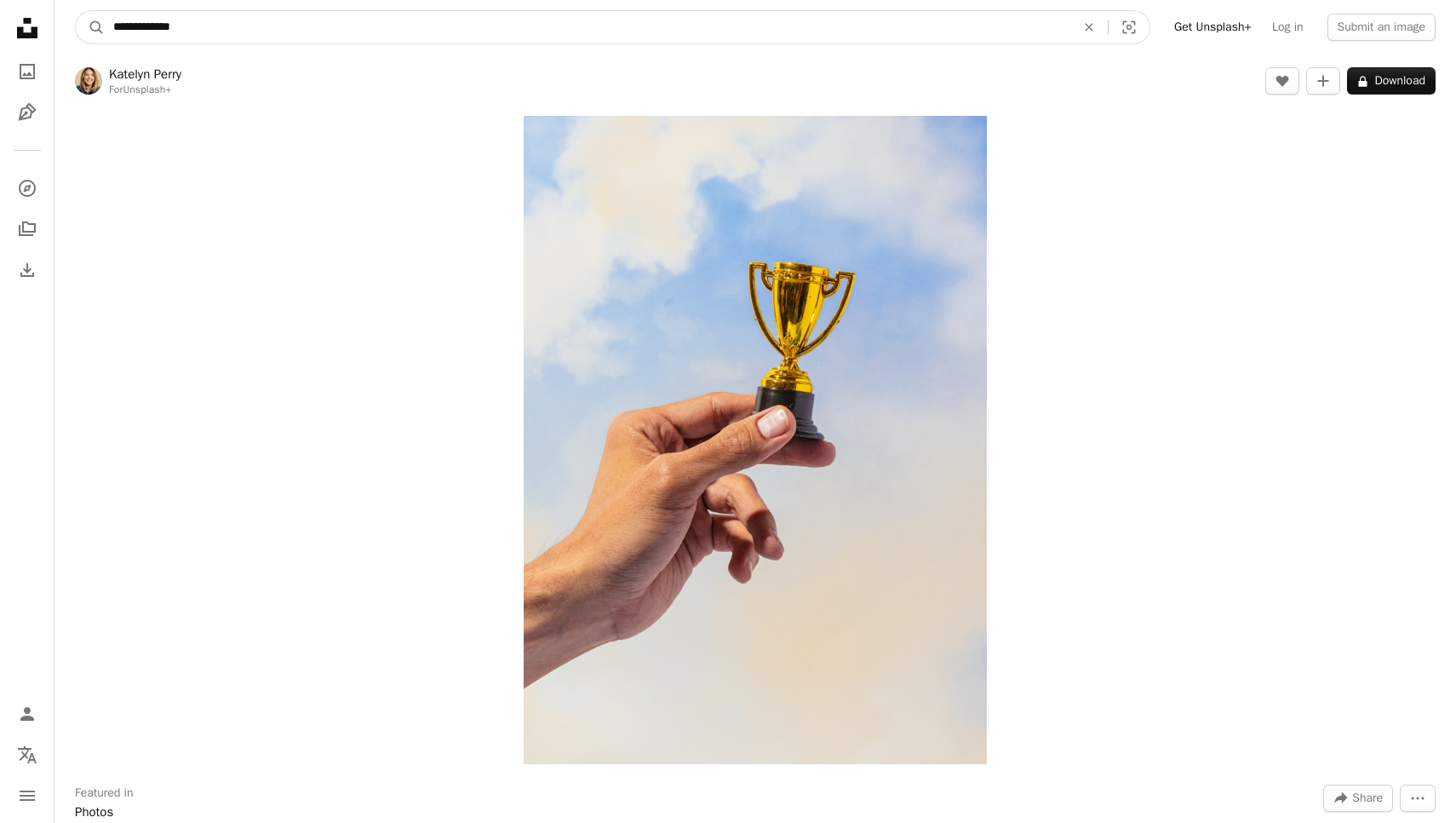 type on "**********" 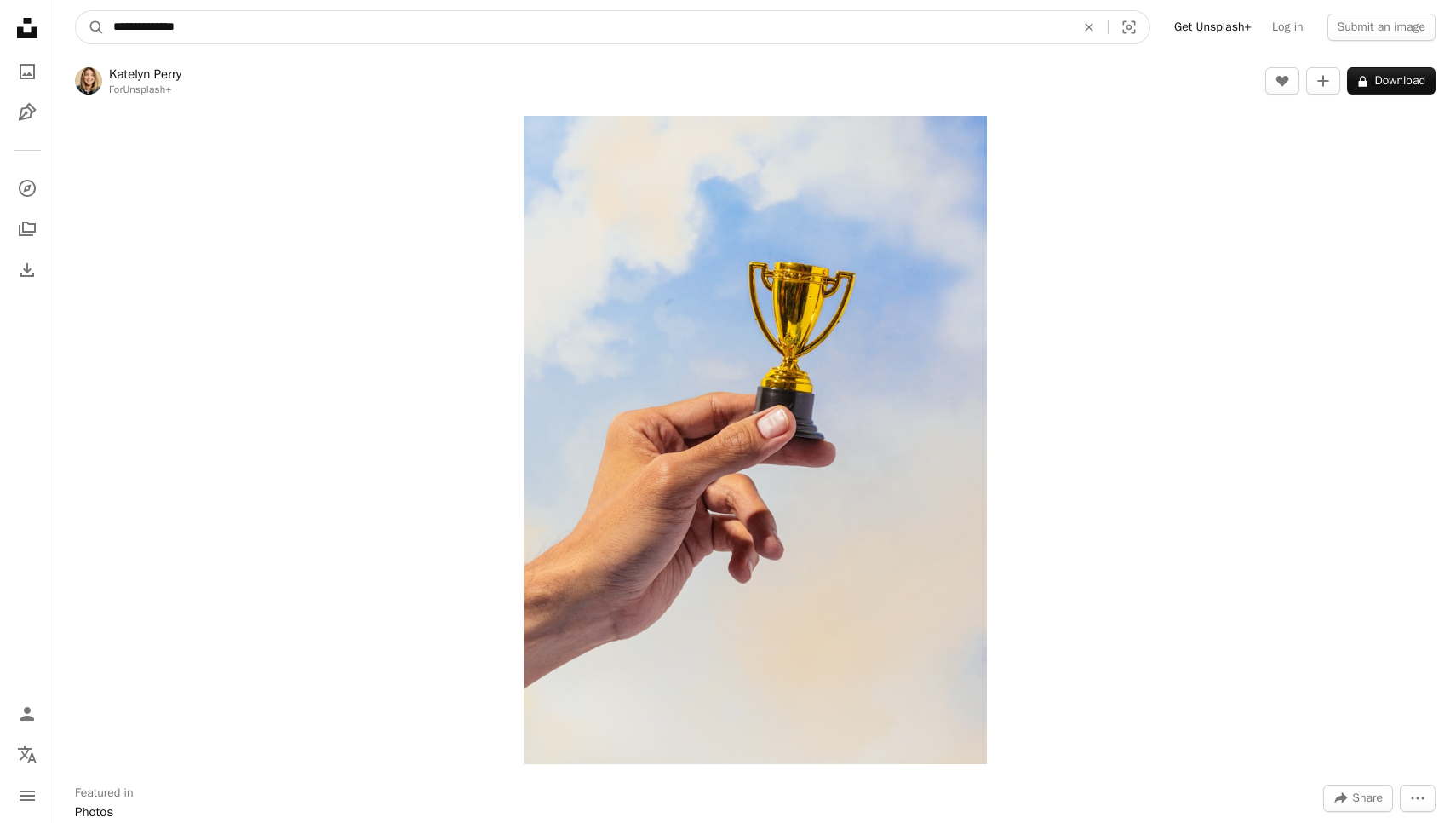 click on "A magnifying glass" at bounding box center [90, 27] 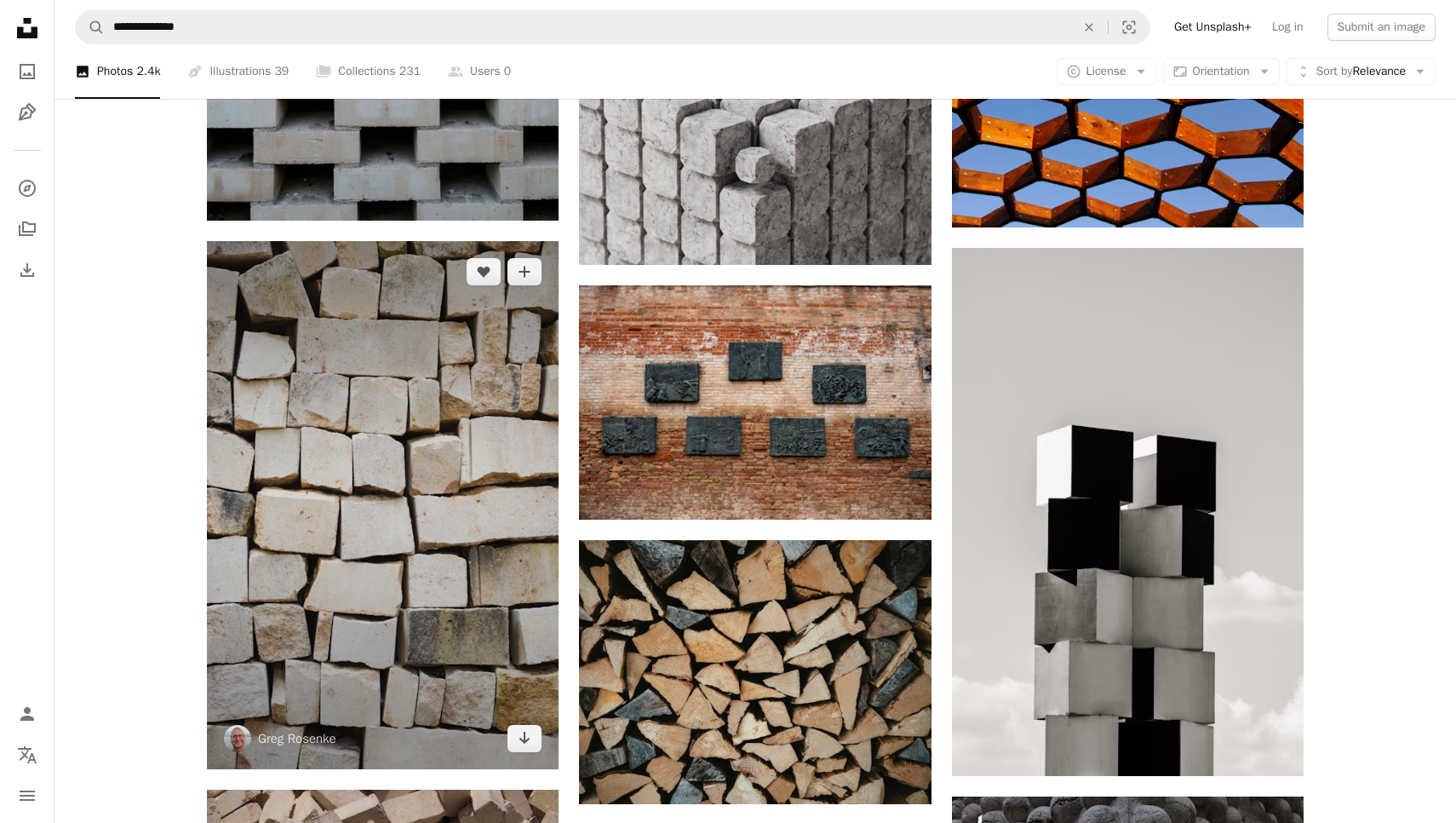 scroll, scrollTop: 1490, scrollLeft: 0, axis: vertical 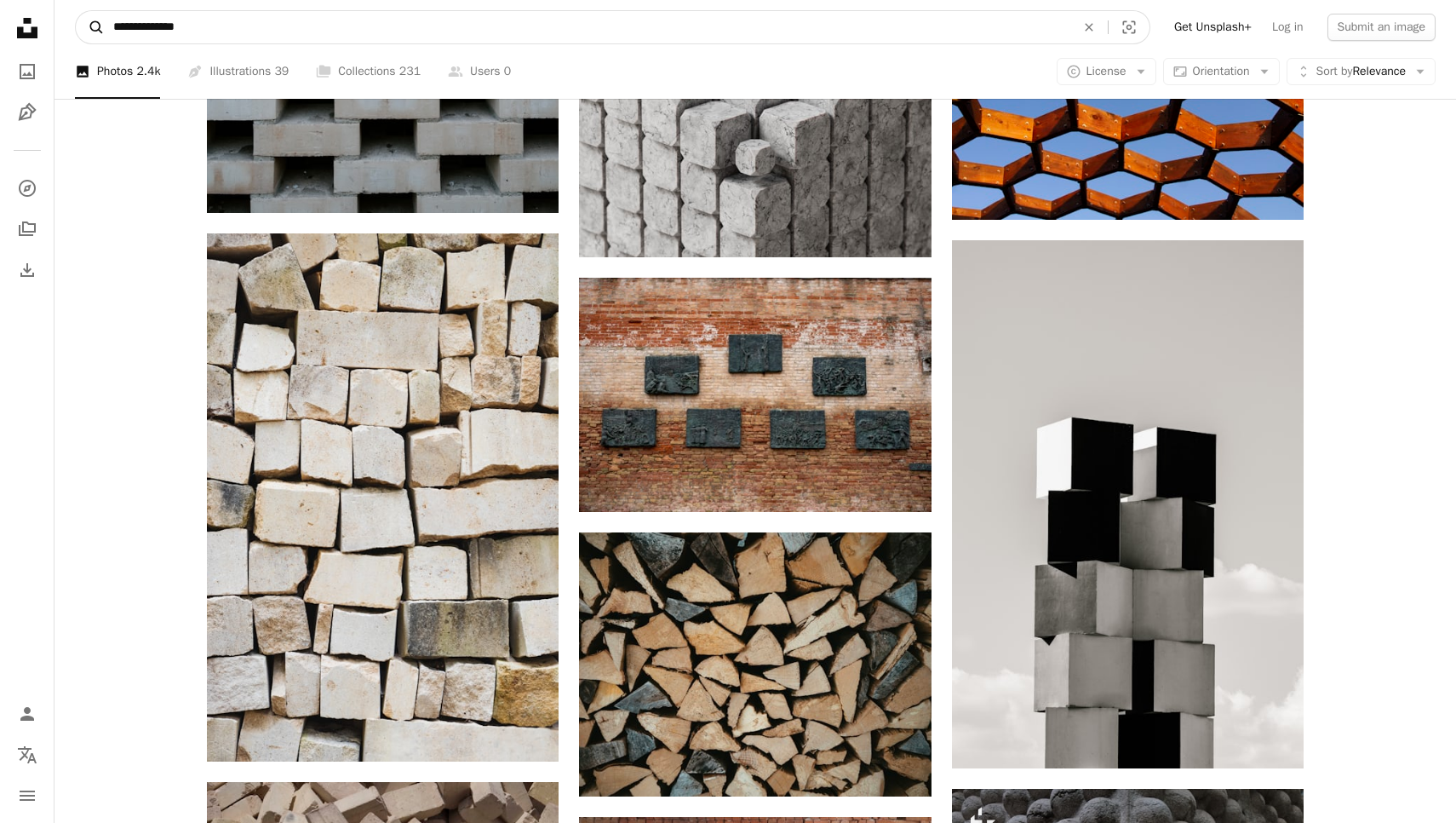 drag, startPoint x: 212, startPoint y: 20, endPoint x: 100, endPoint y: 26, distance: 112.1606 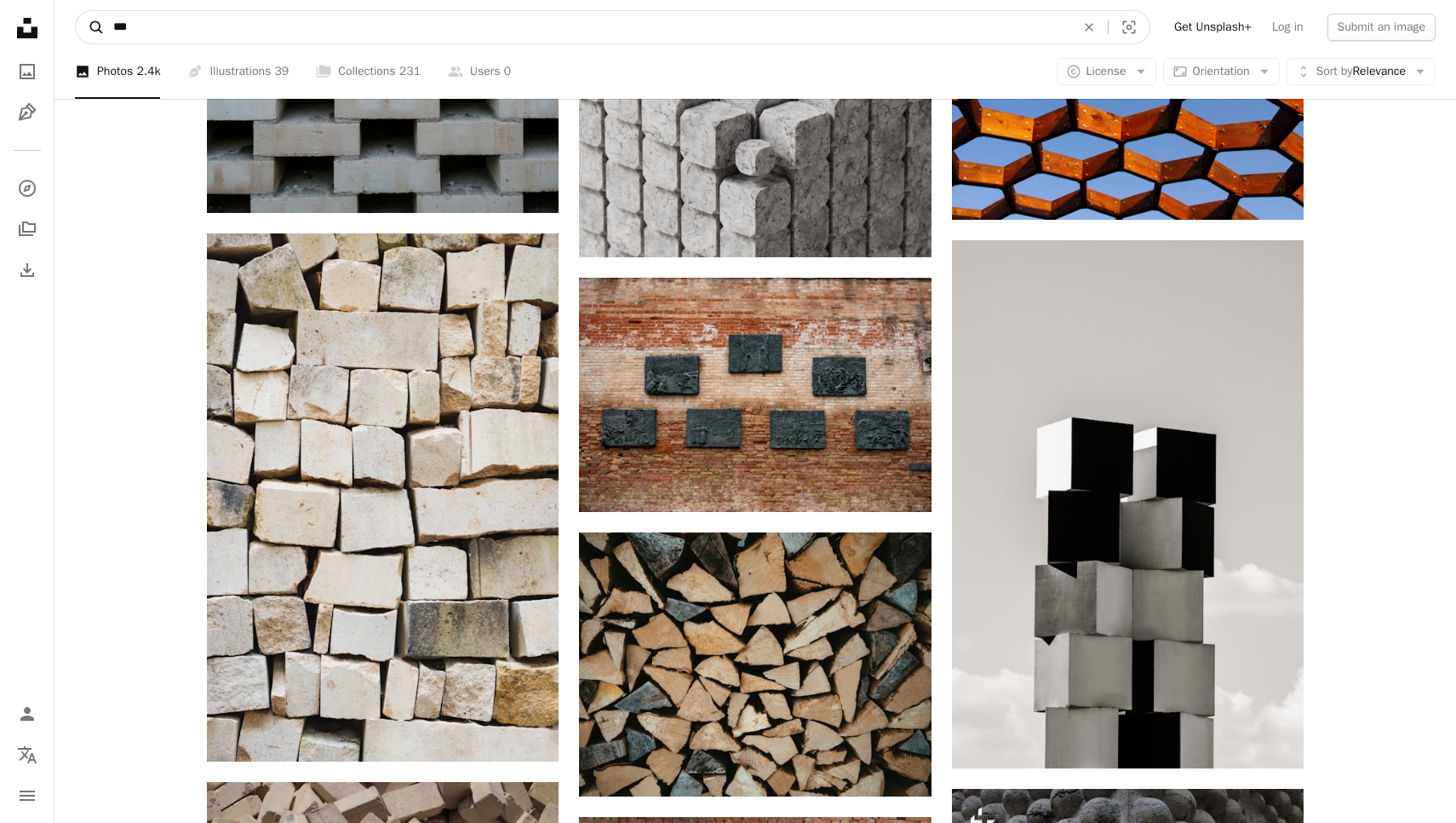 type on "****" 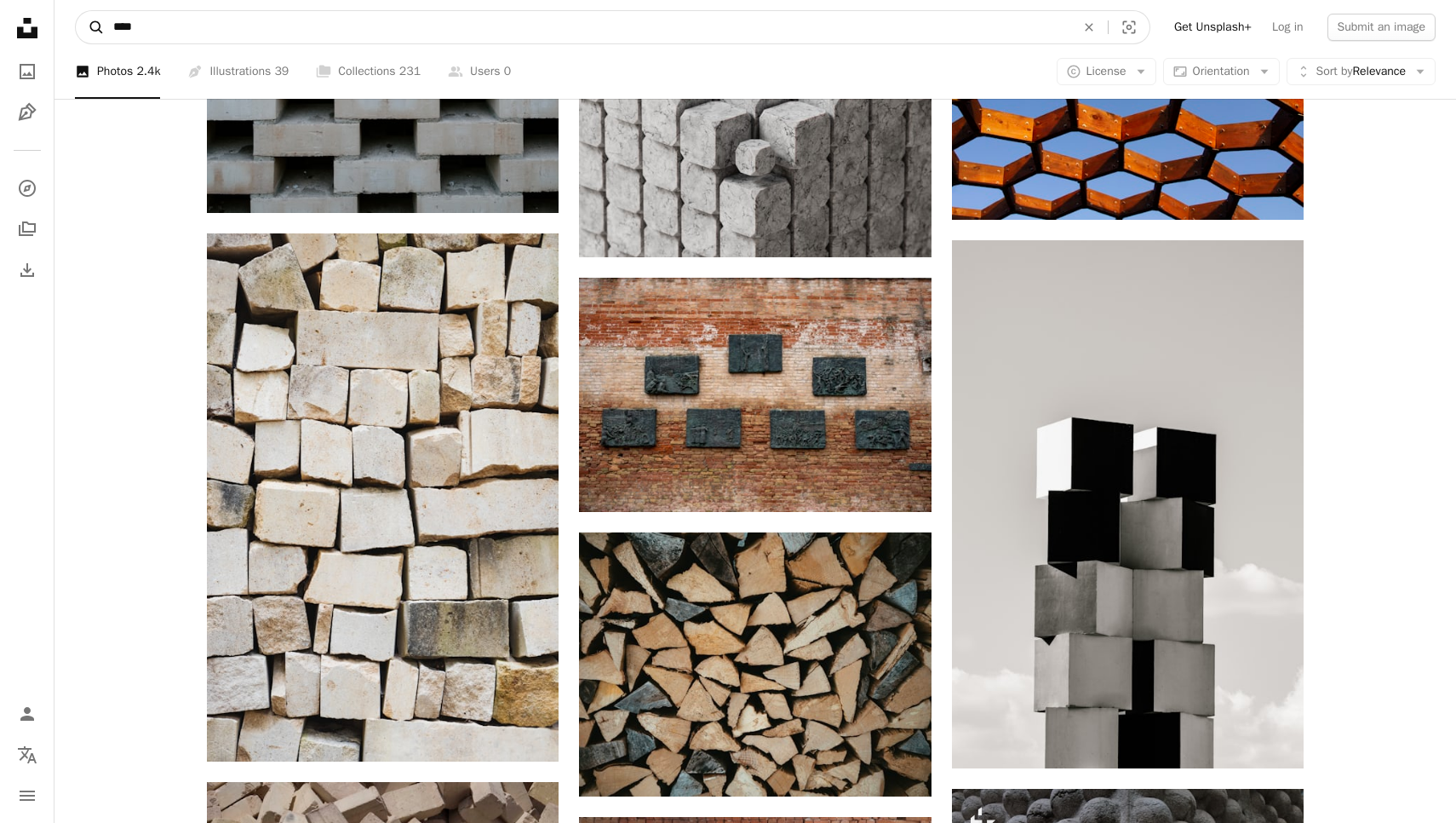click on "A magnifying glass" at bounding box center (90, 27) 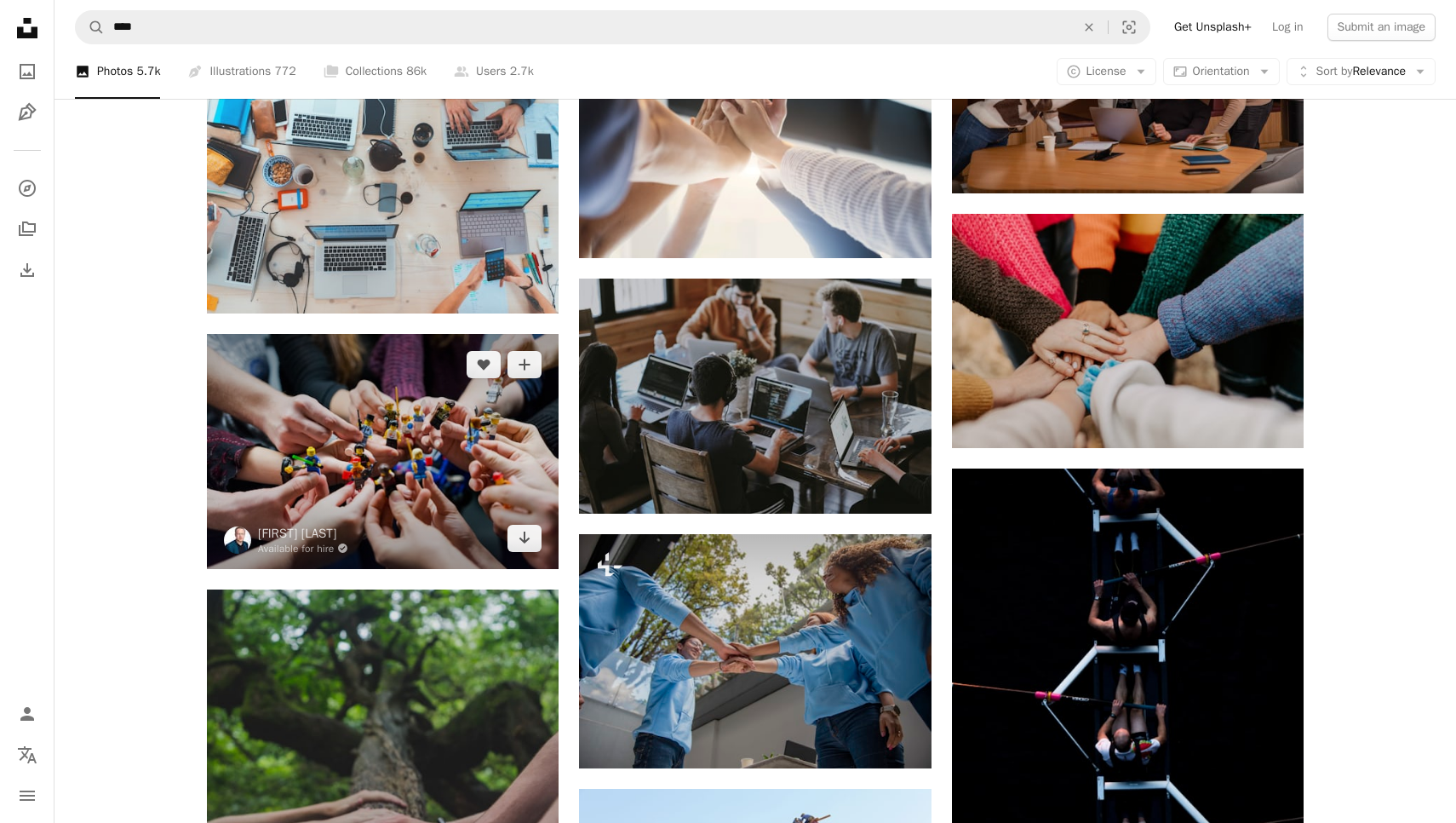 scroll, scrollTop: 1263, scrollLeft: 0, axis: vertical 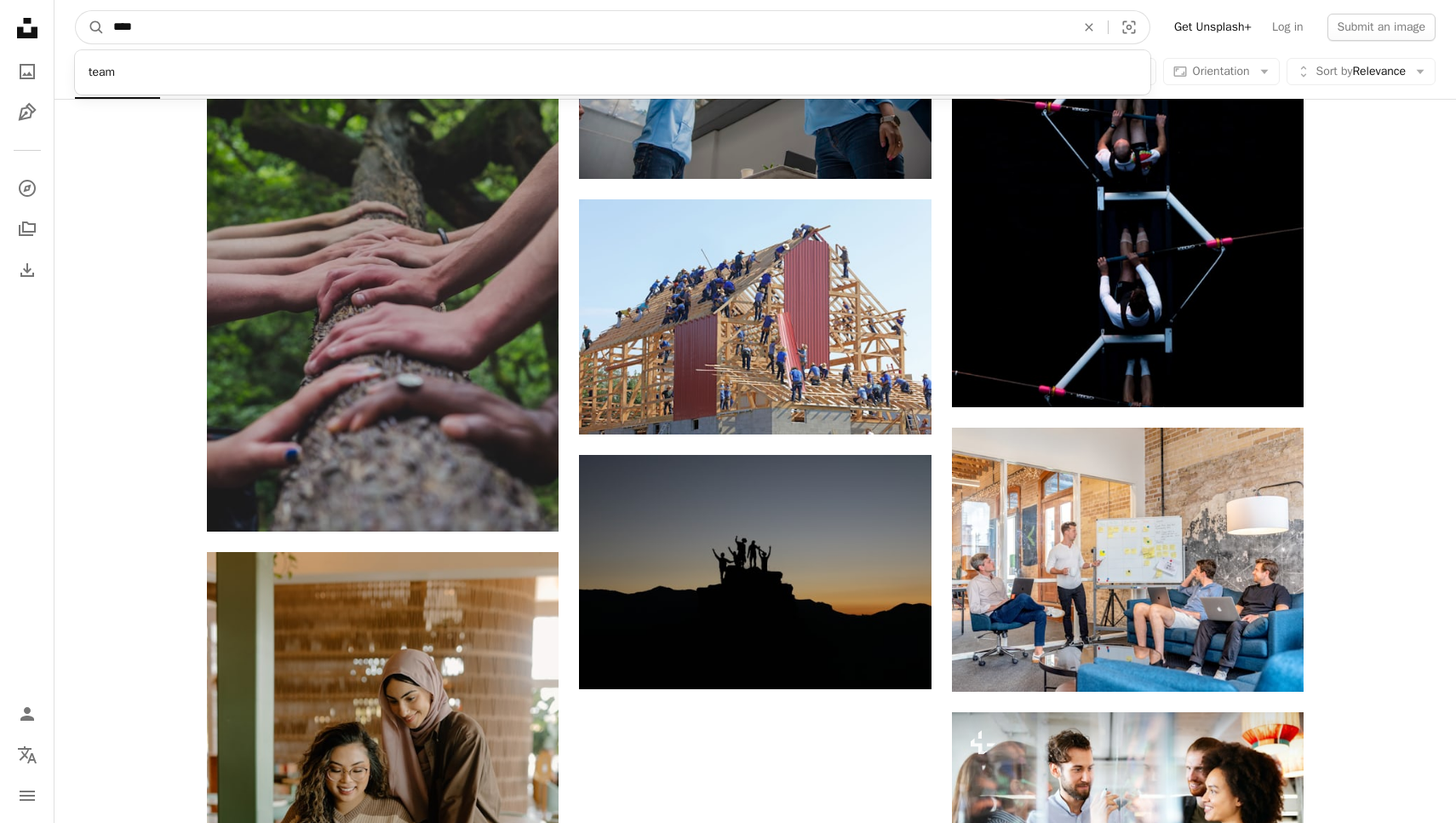 drag, startPoint x: 256, startPoint y: 27, endPoint x: 110, endPoint y: -3, distance: 149.05033 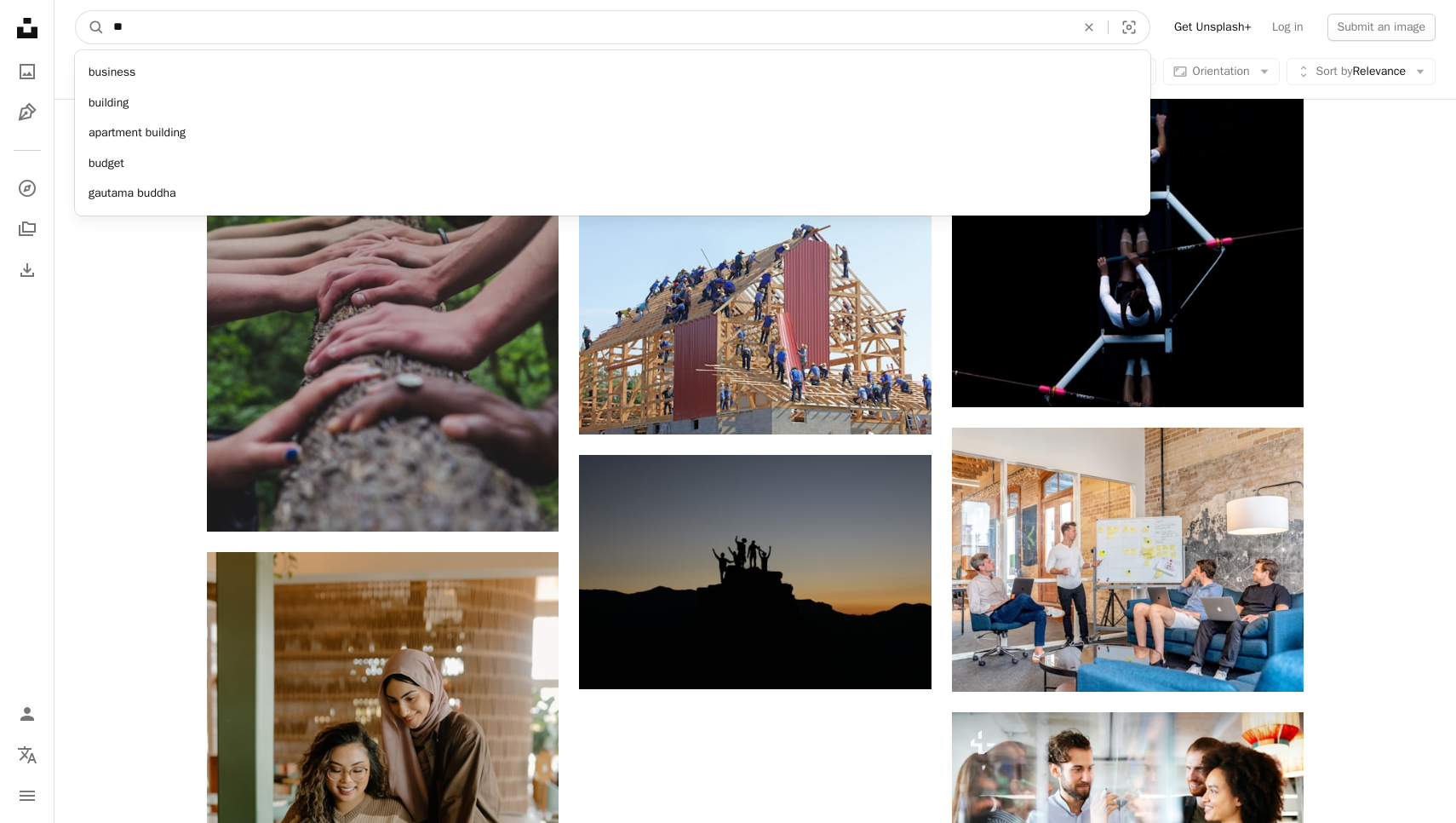 type on "**" 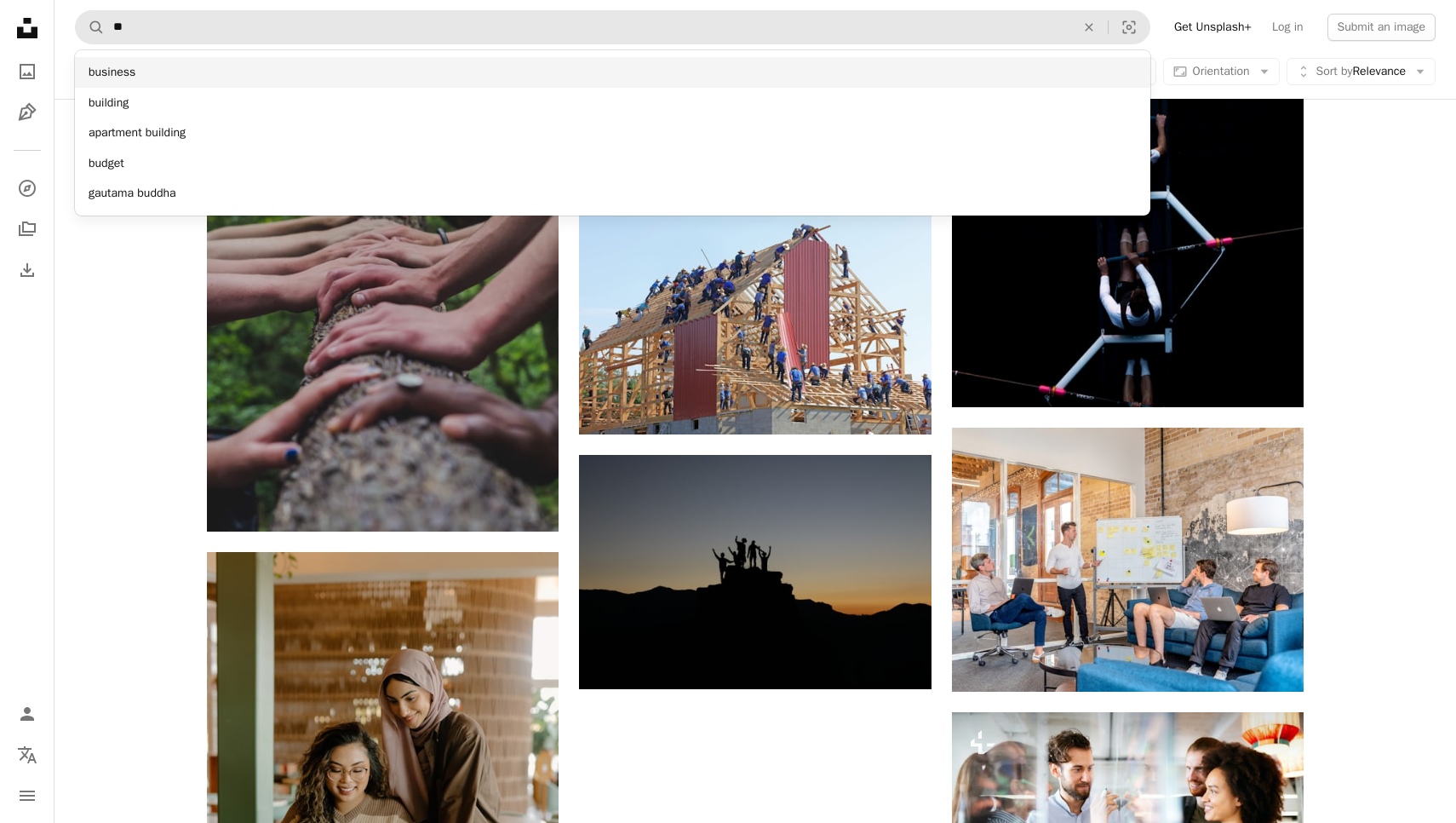 click on "business" at bounding box center [612, 72] 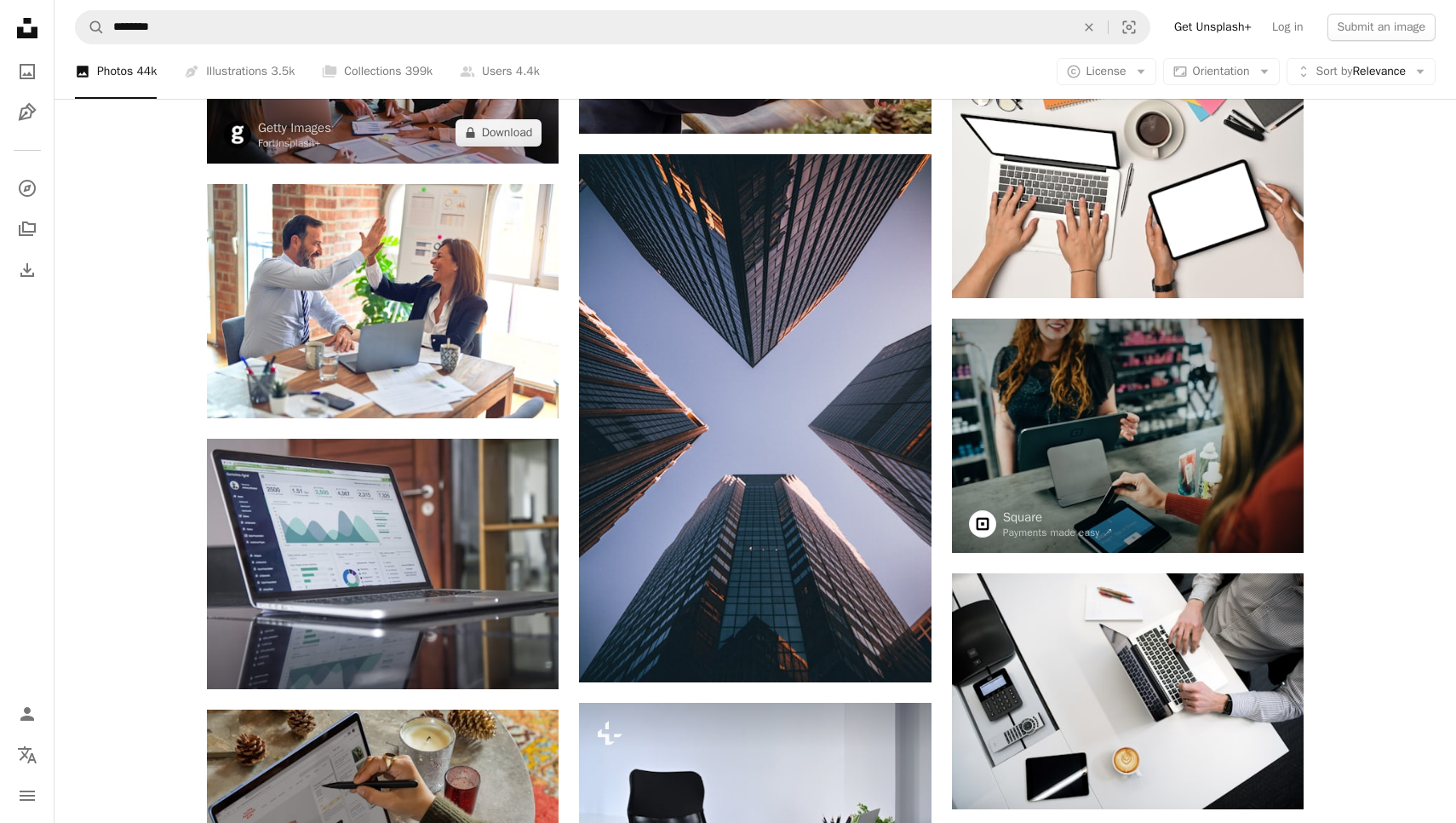 scroll, scrollTop: 849, scrollLeft: 0, axis: vertical 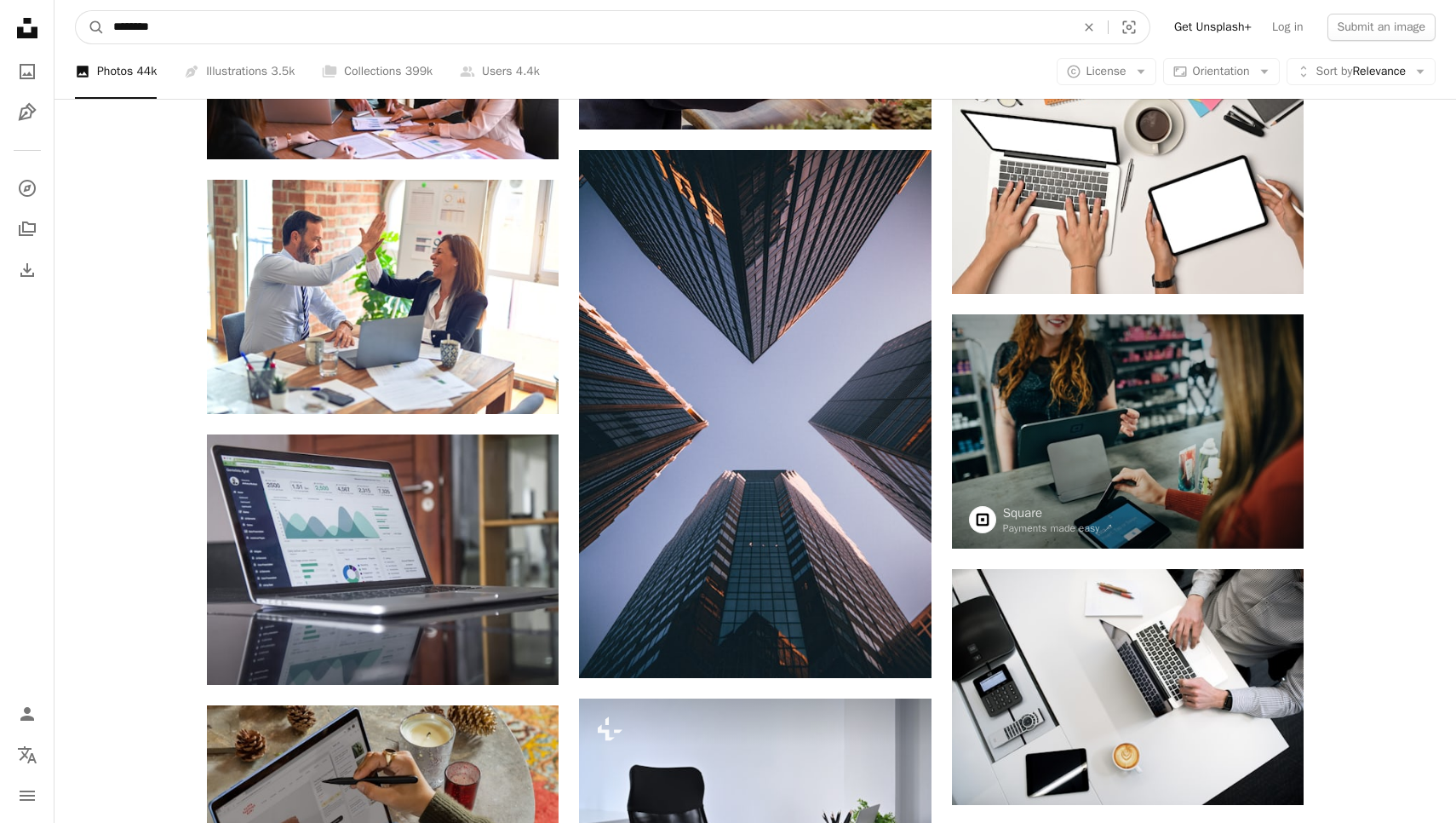 click on "********" at bounding box center (588, 27) 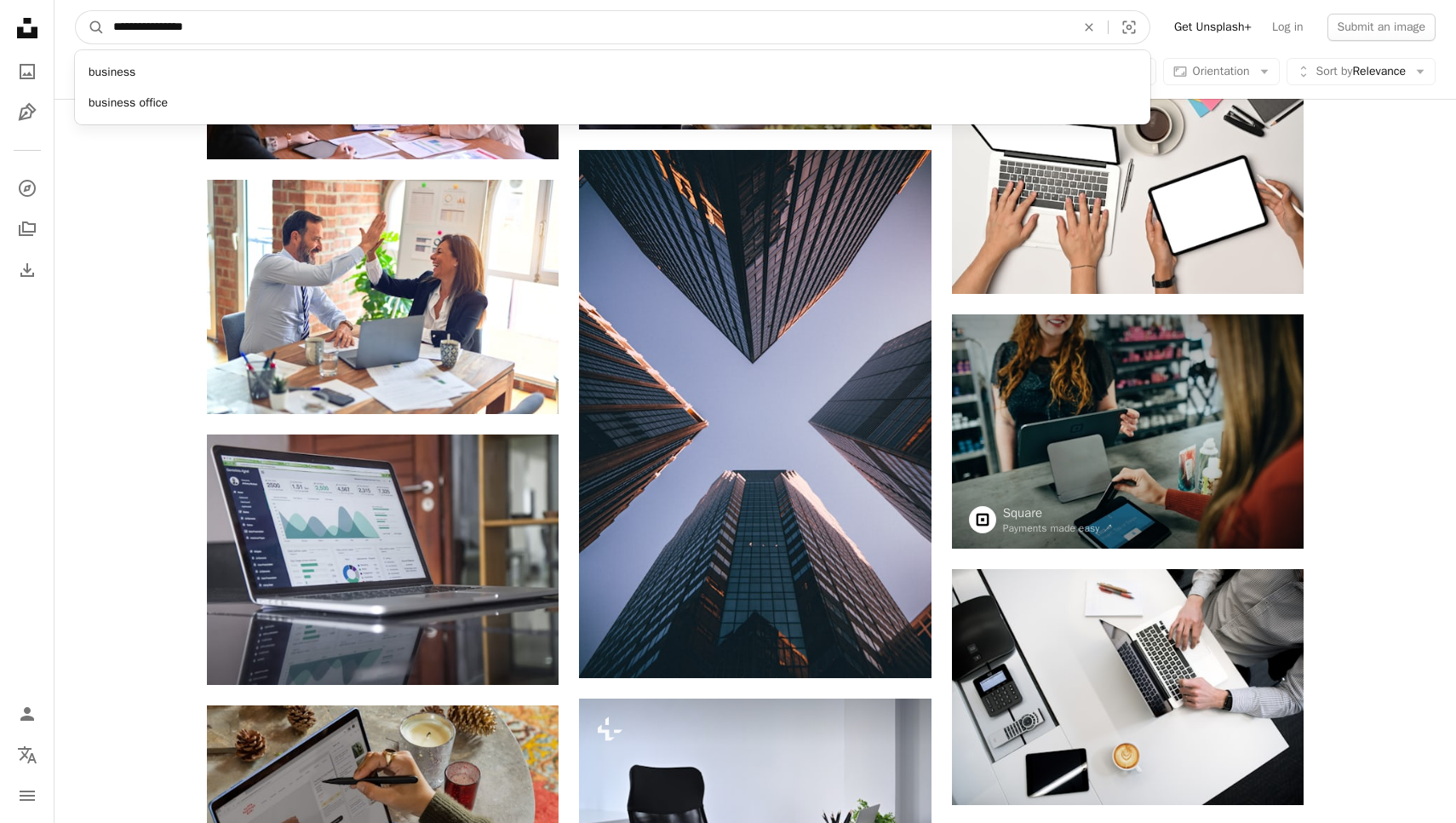 type on "**********" 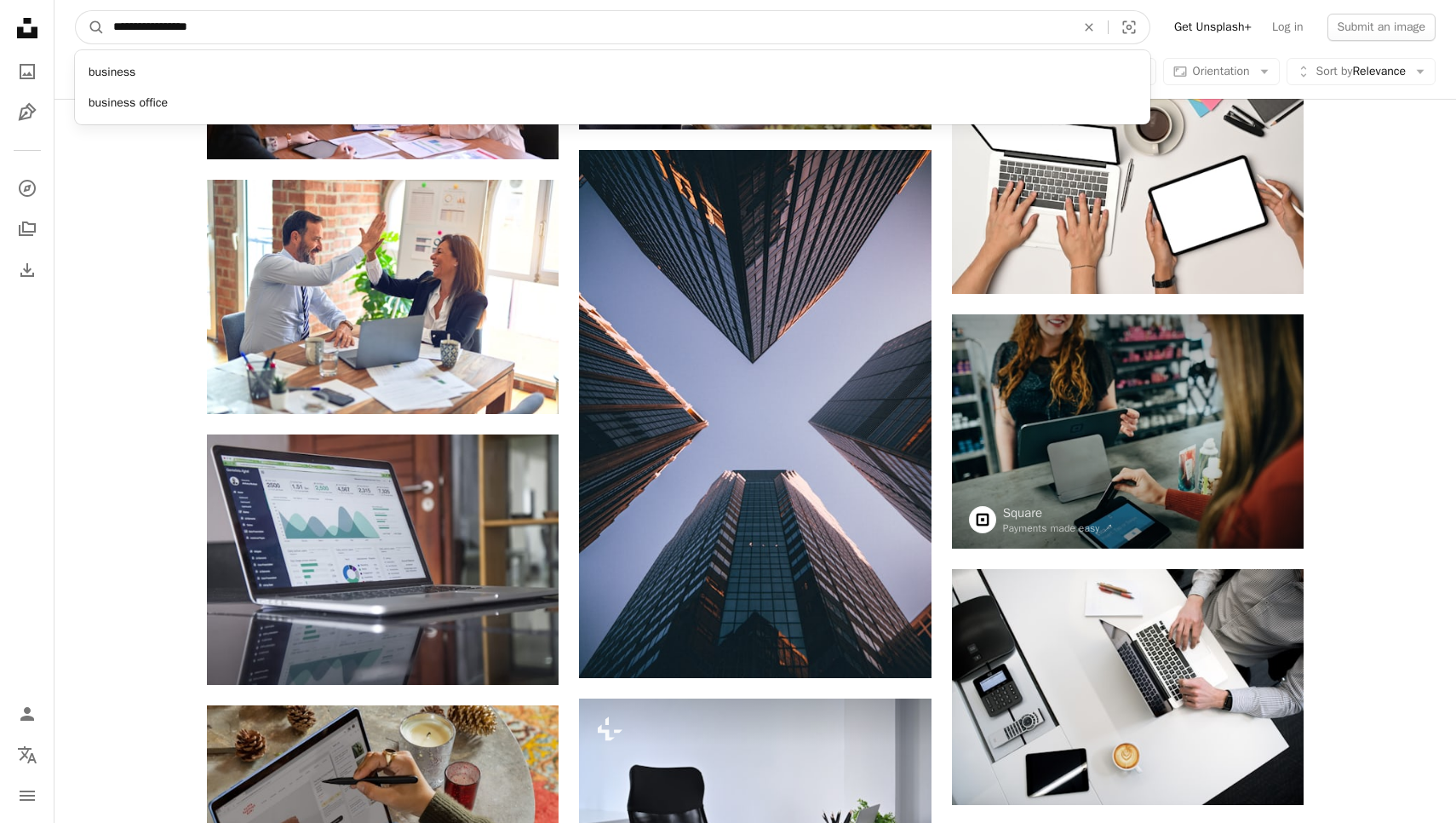 click on "A magnifying glass" at bounding box center [90, 27] 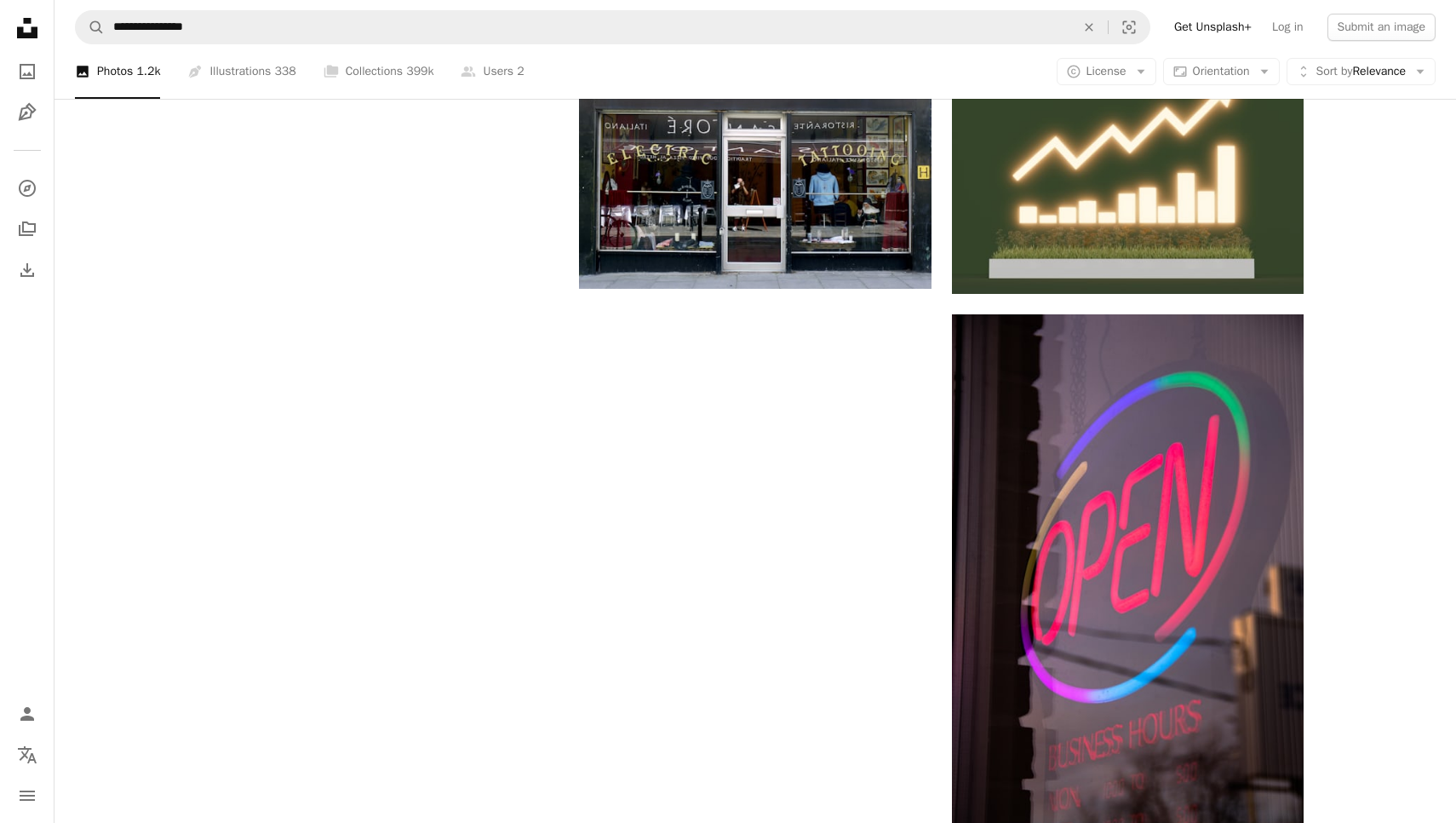 scroll, scrollTop: 2150, scrollLeft: 0, axis: vertical 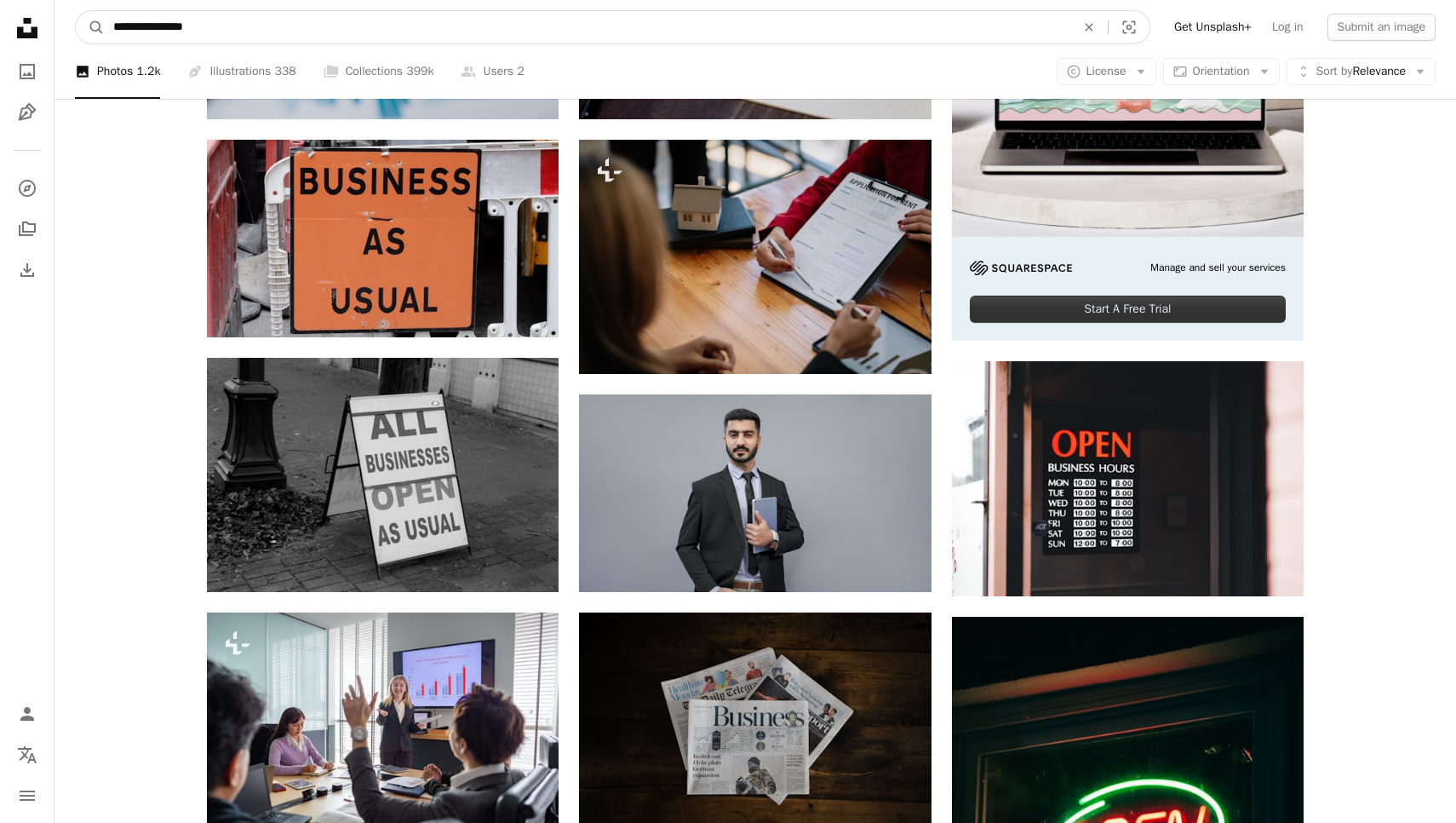 click on "**********" at bounding box center (588, 27) 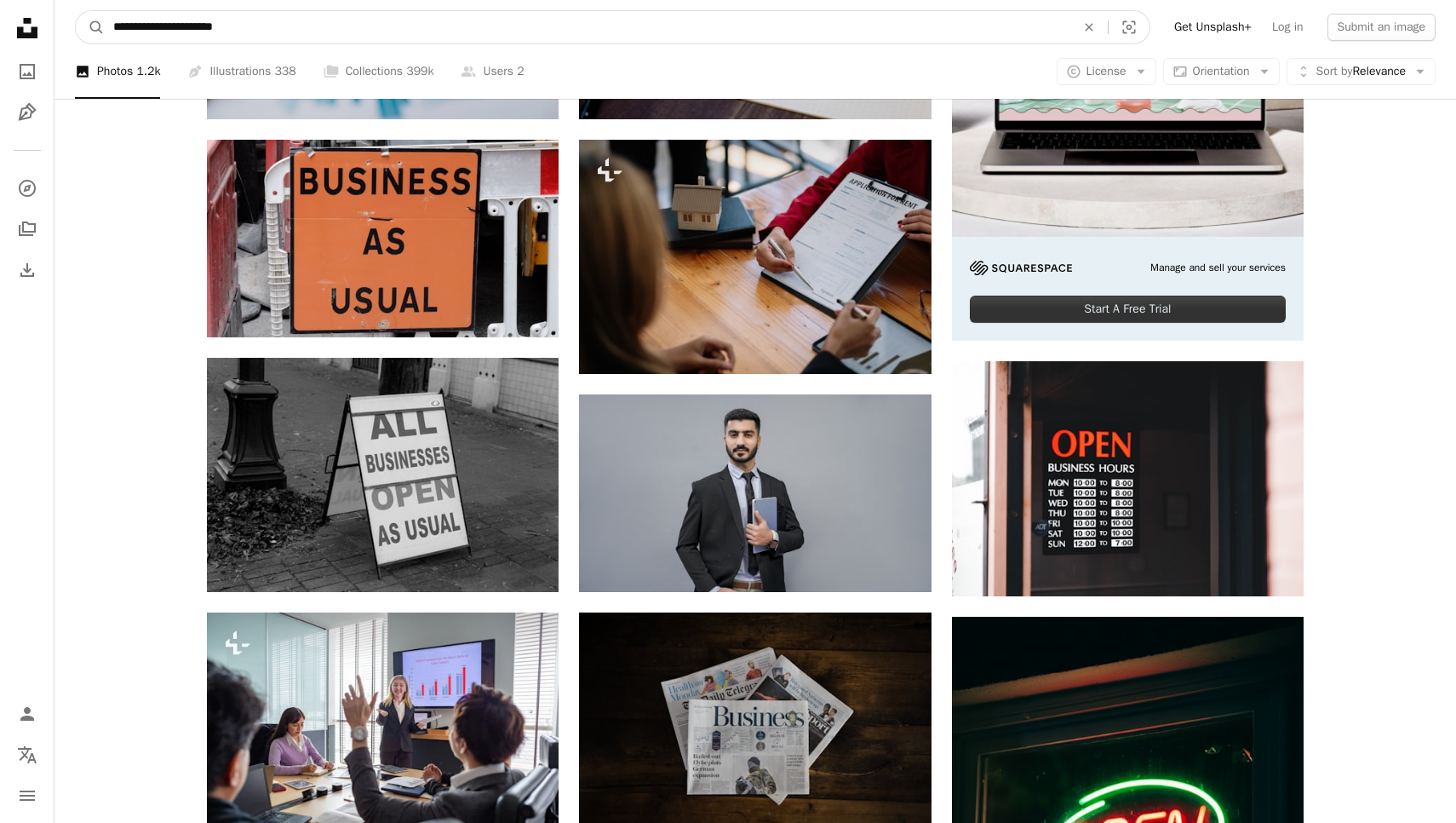 type on "**********" 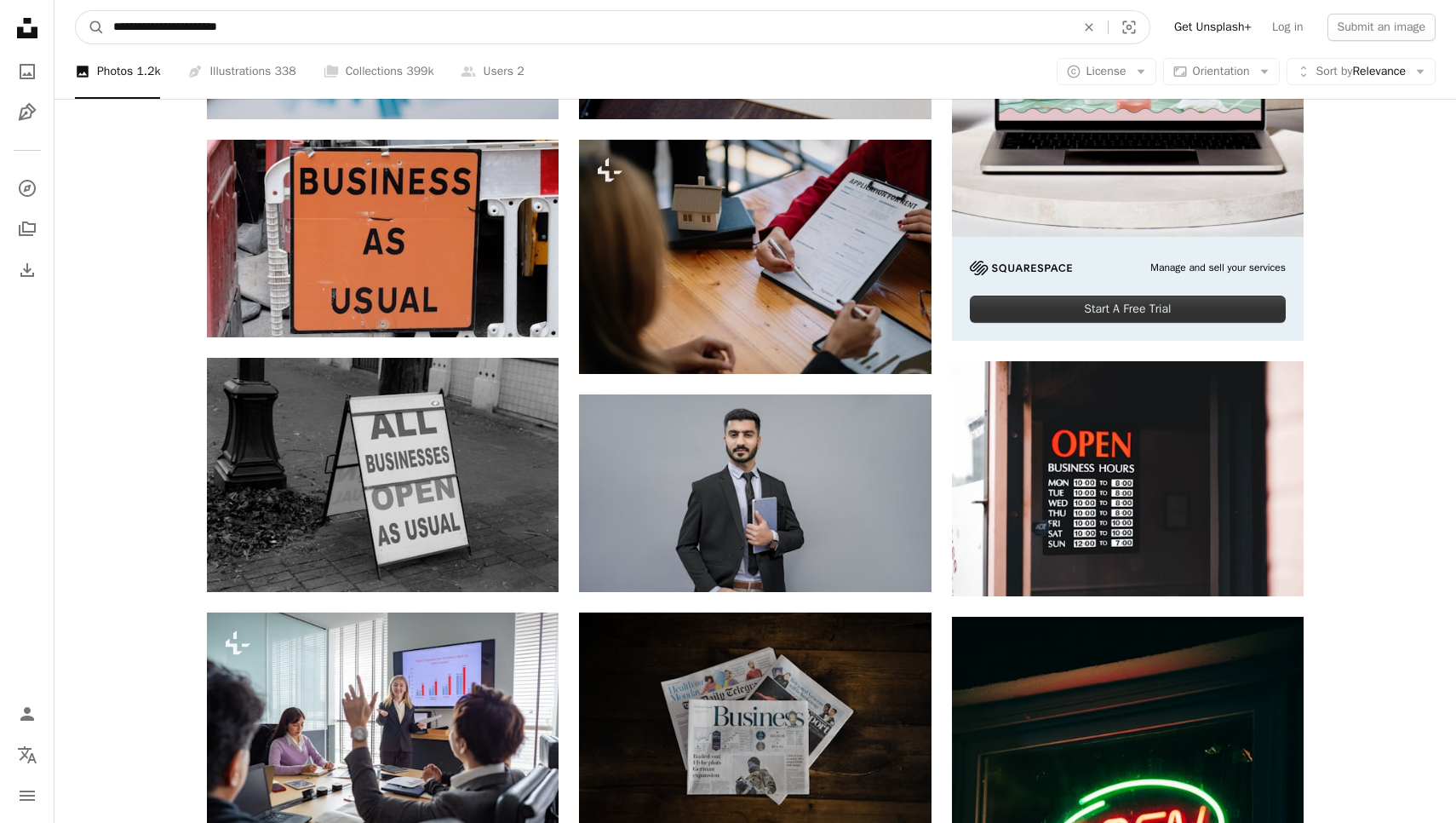 click on "A magnifying glass" at bounding box center (90, 27) 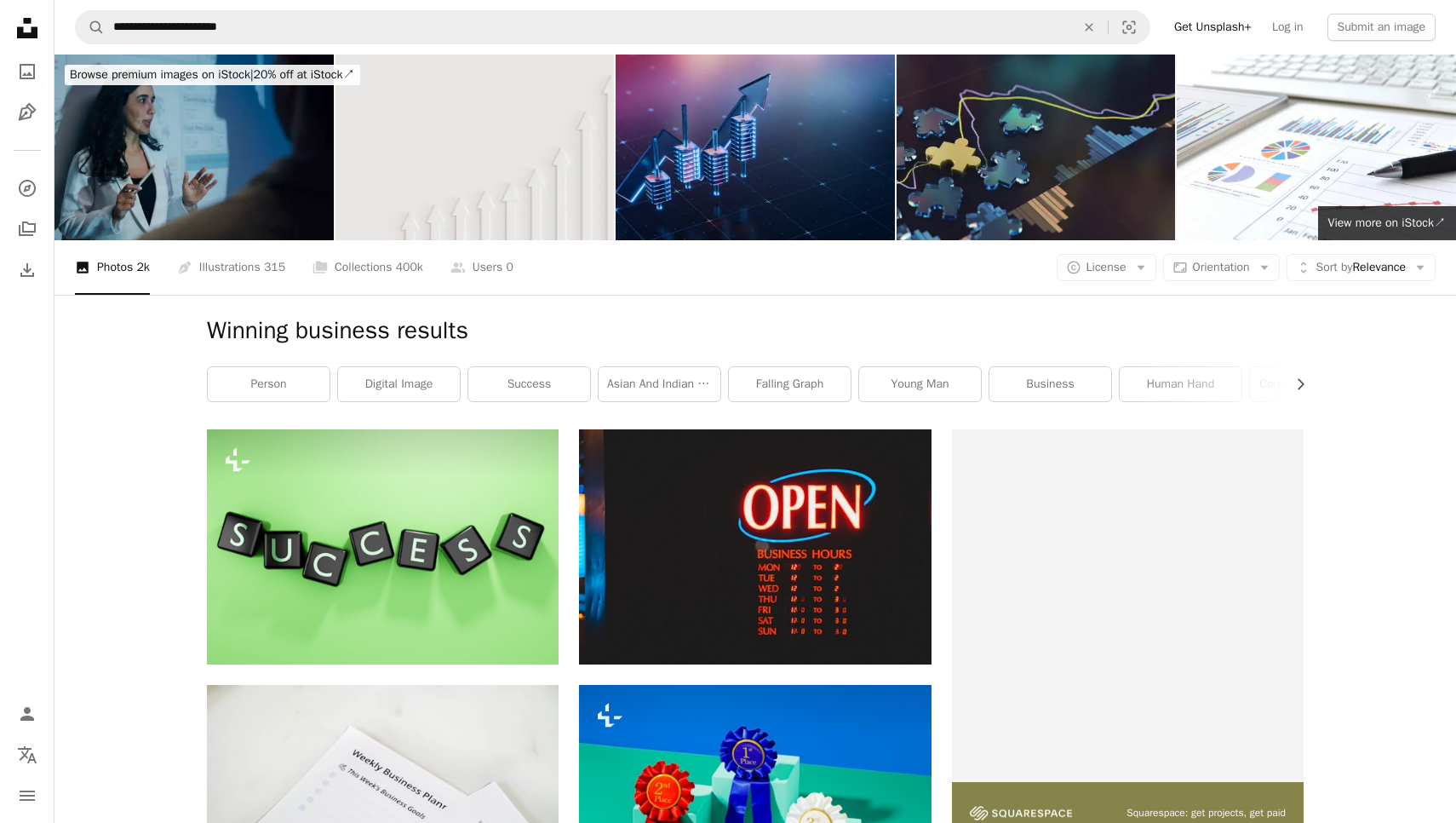 scroll, scrollTop: 0, scrollLeft: 0, axis: both 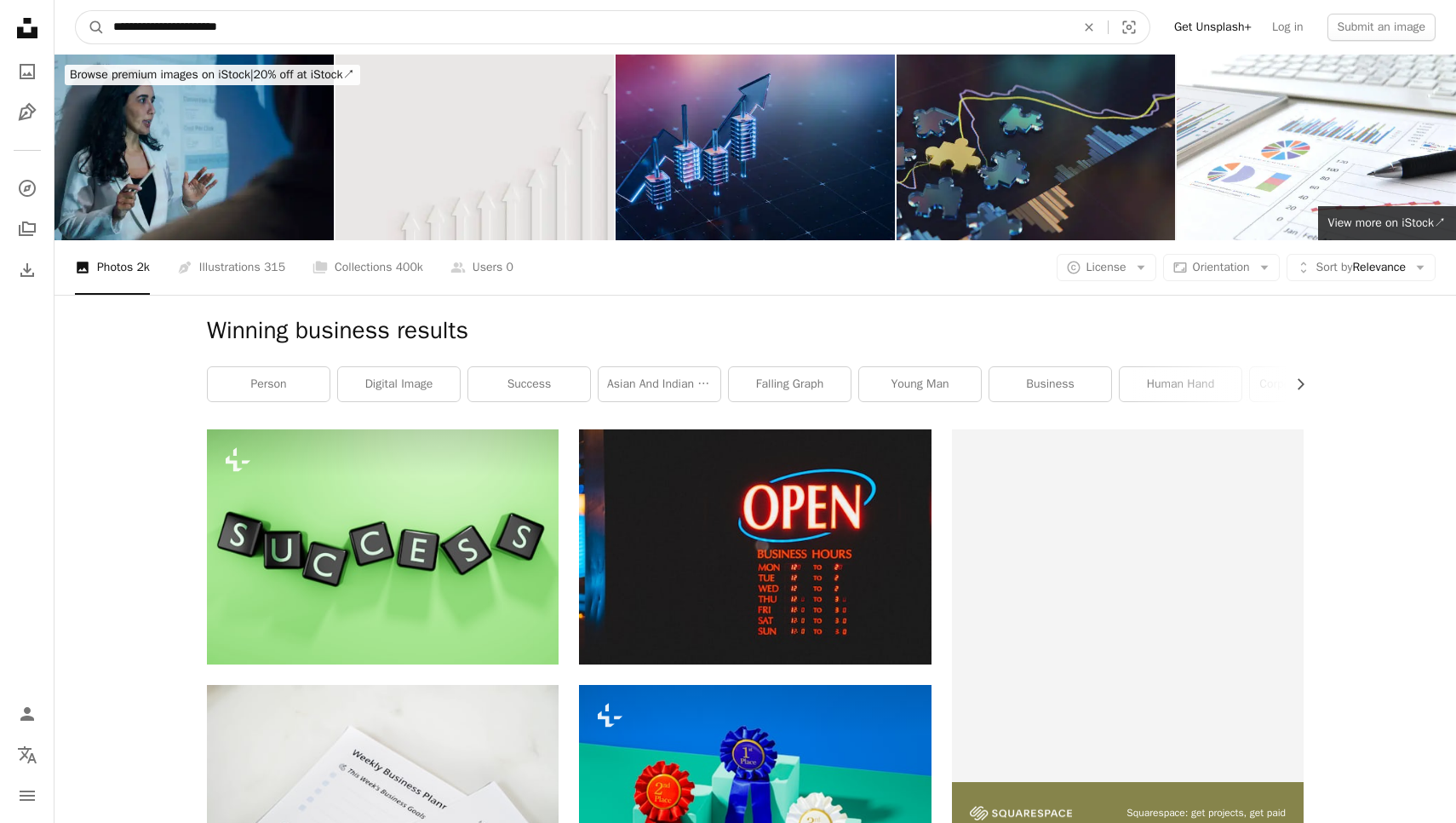 drag, startPoint x: 247, startPoint y: 26, endPoint x: 163, endPoint y: 21, distance: 84.14868 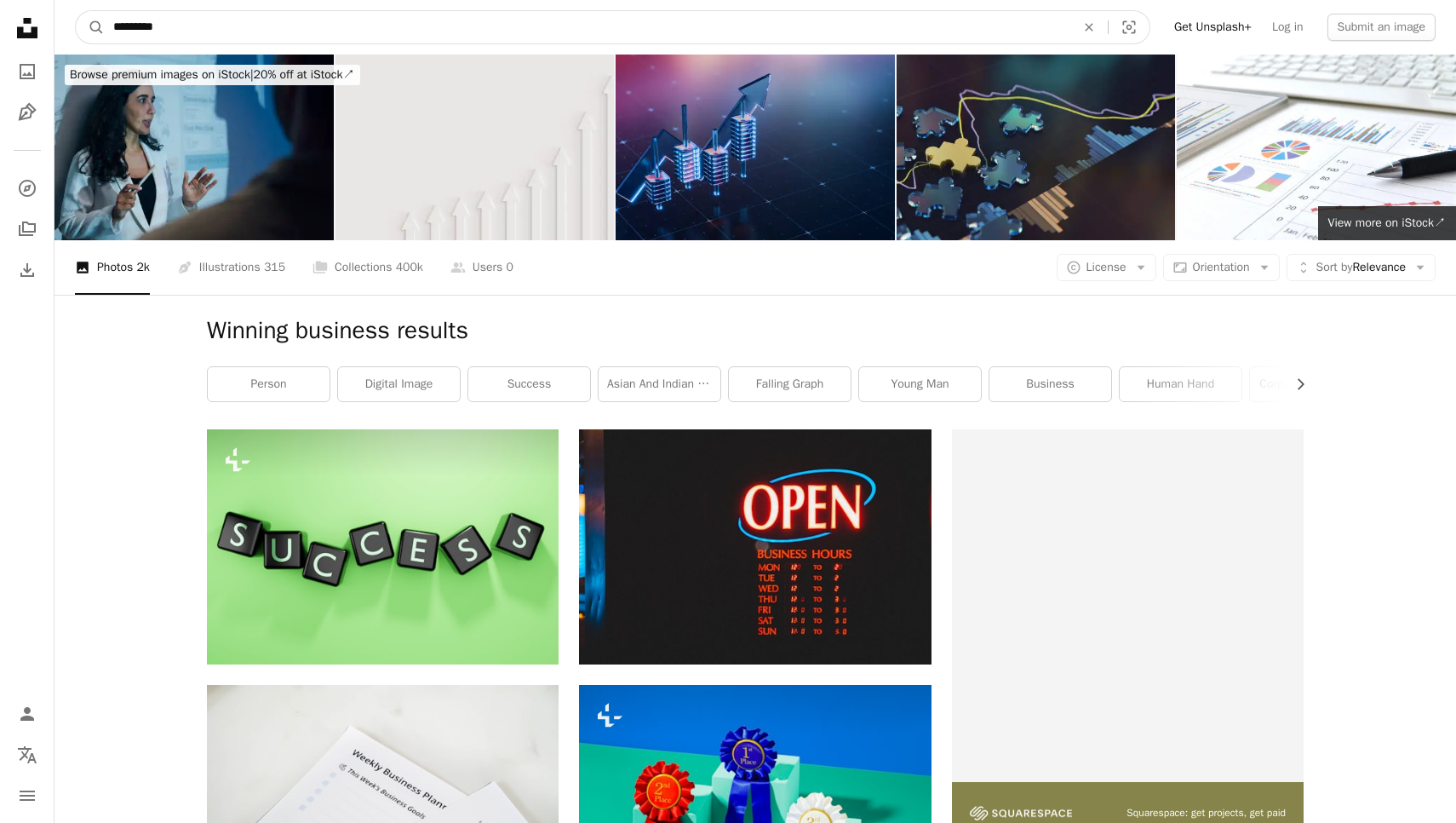 type on "*******" 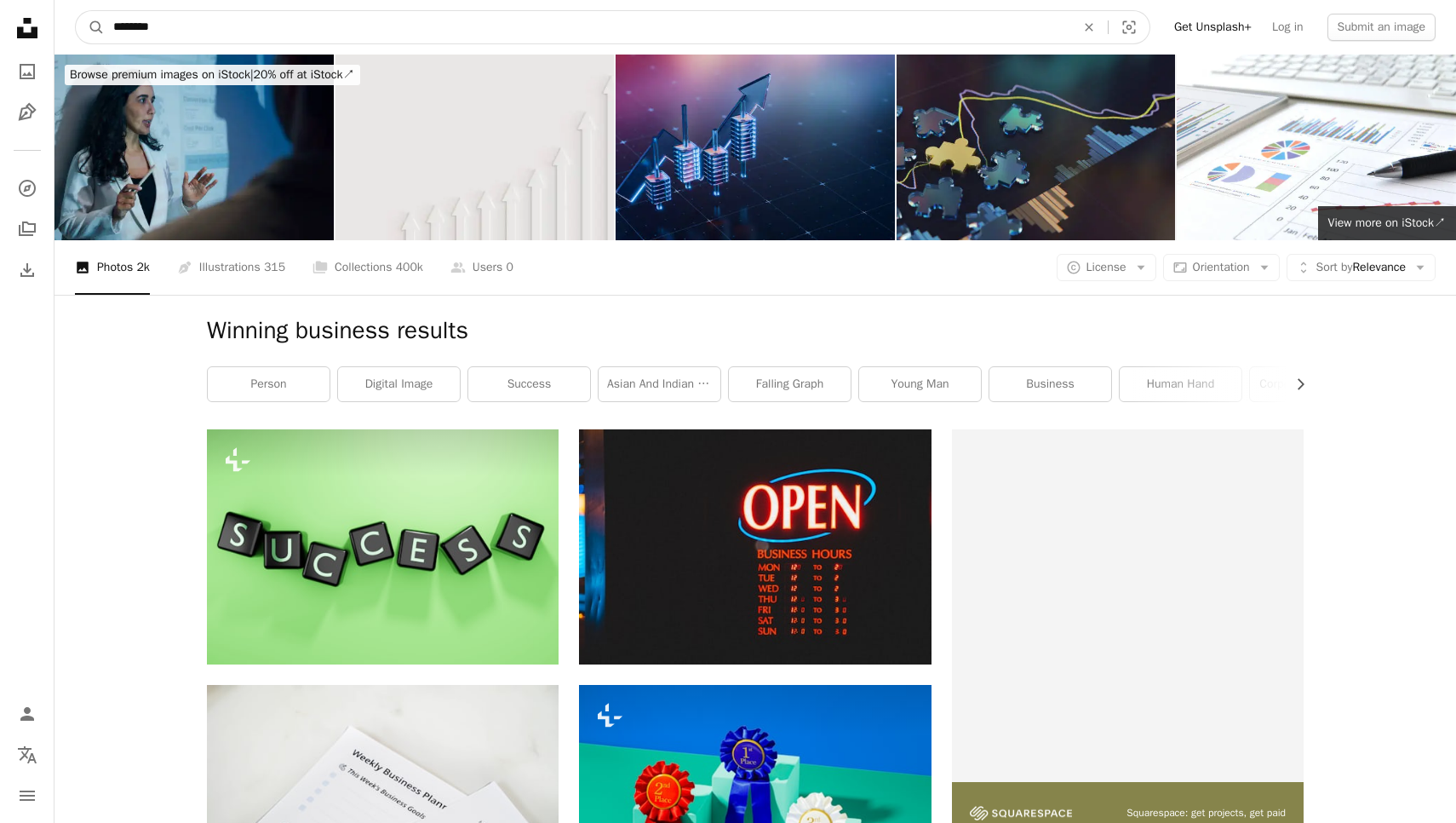 click on "A magnifying glass" at bounding box center (90, 27) 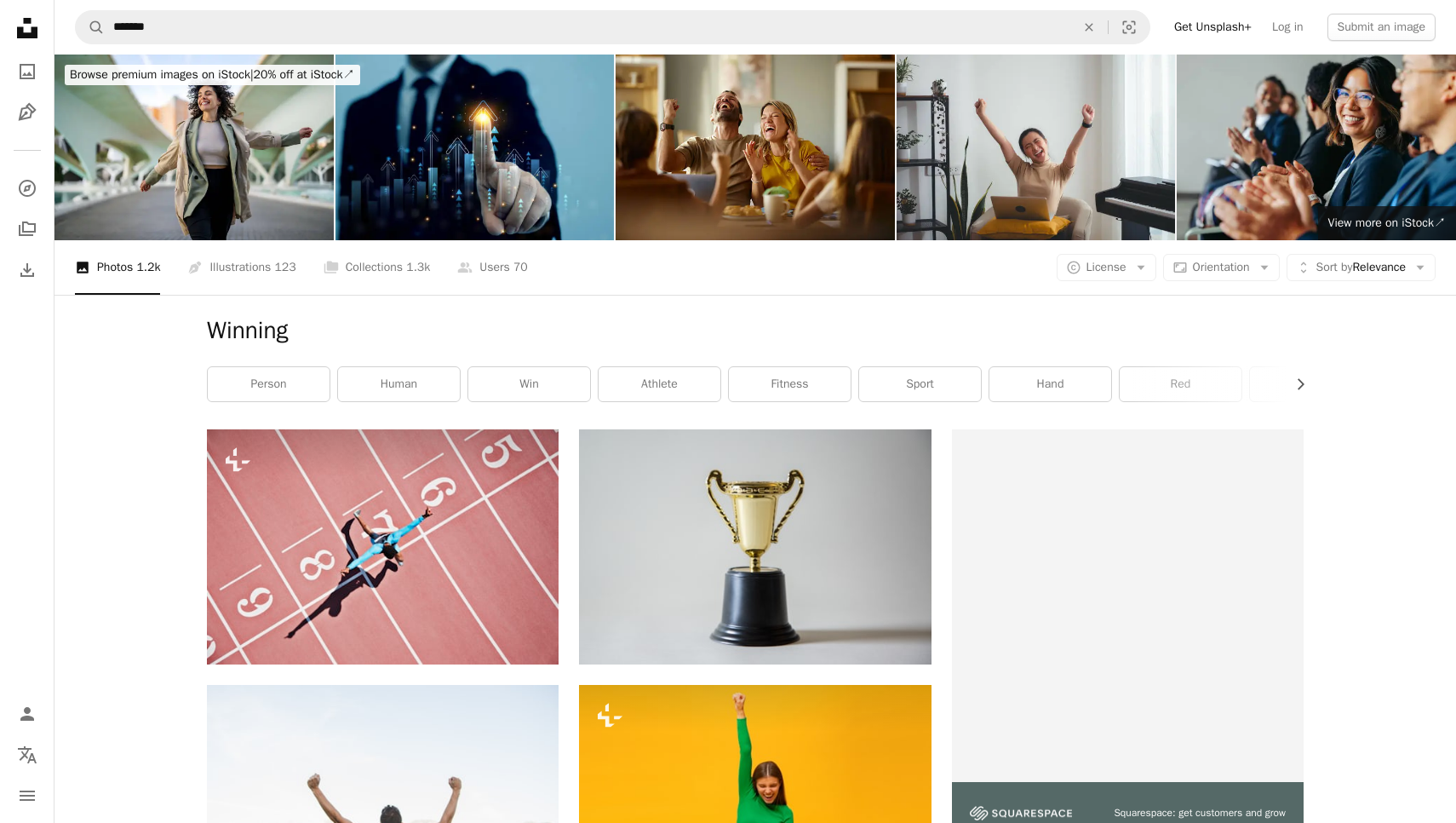 scroll, scrollTop: 0, scrollLeft: 0, axis: both 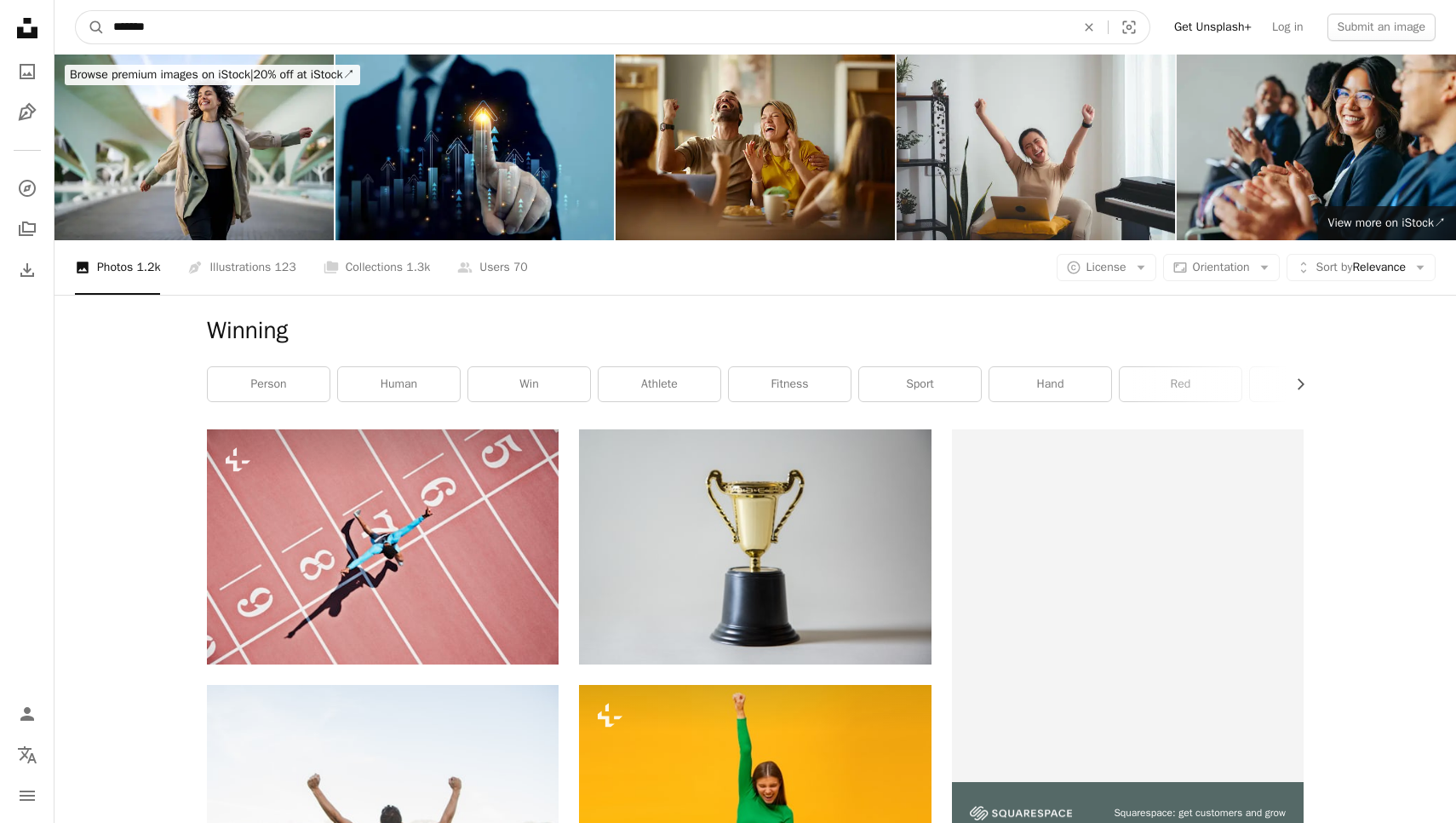drag, startPoint x: 162, startPoint y: 32, endPoint x: 95, endPoint y: 9, distance: 70.8378 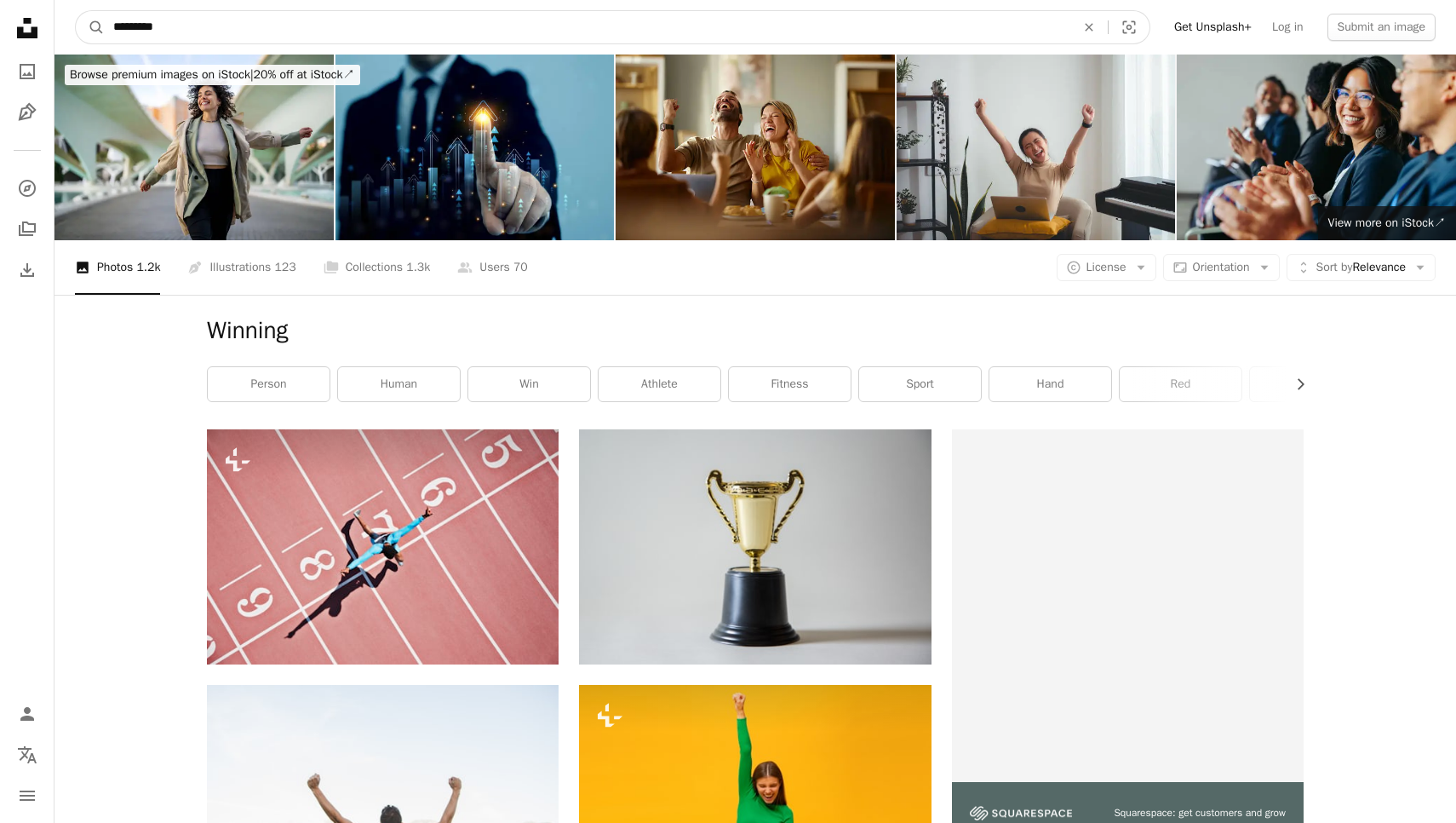 type on "**********" 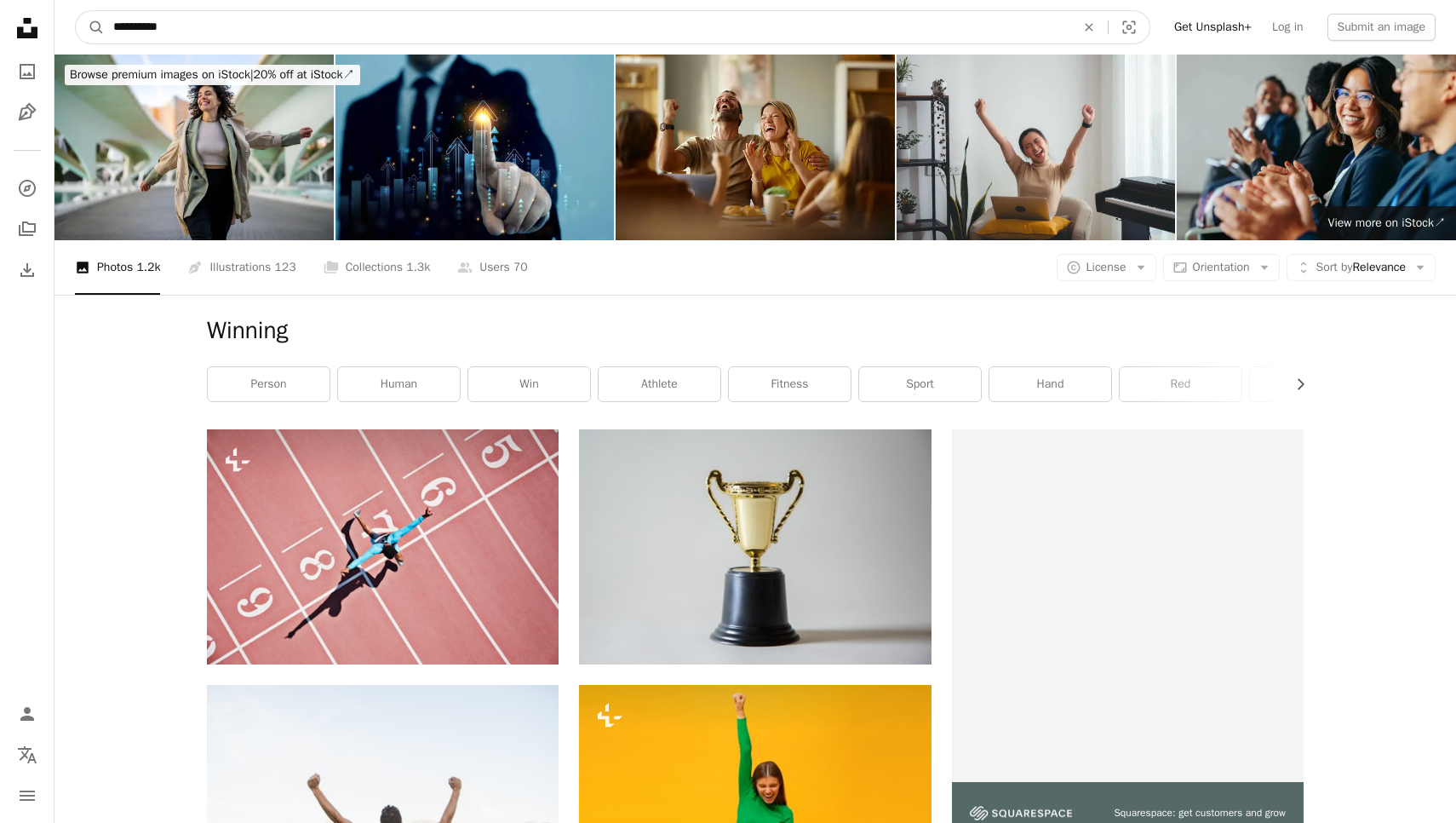 click on "A magnifying glass" at bounding box center (90, 27) 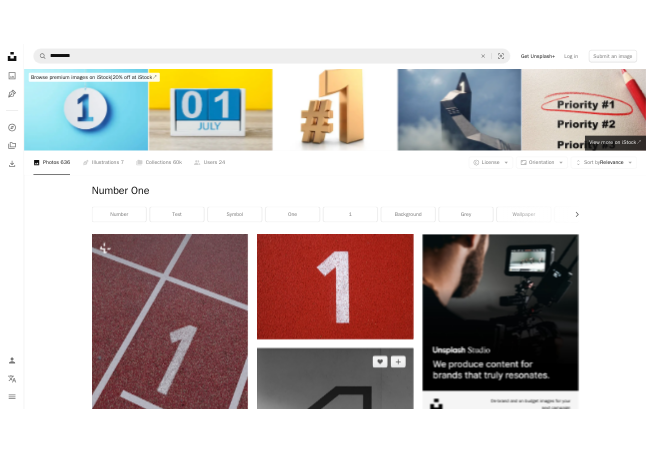 scroll, scrollTop: 0, scrollLeft: 0, axis: both 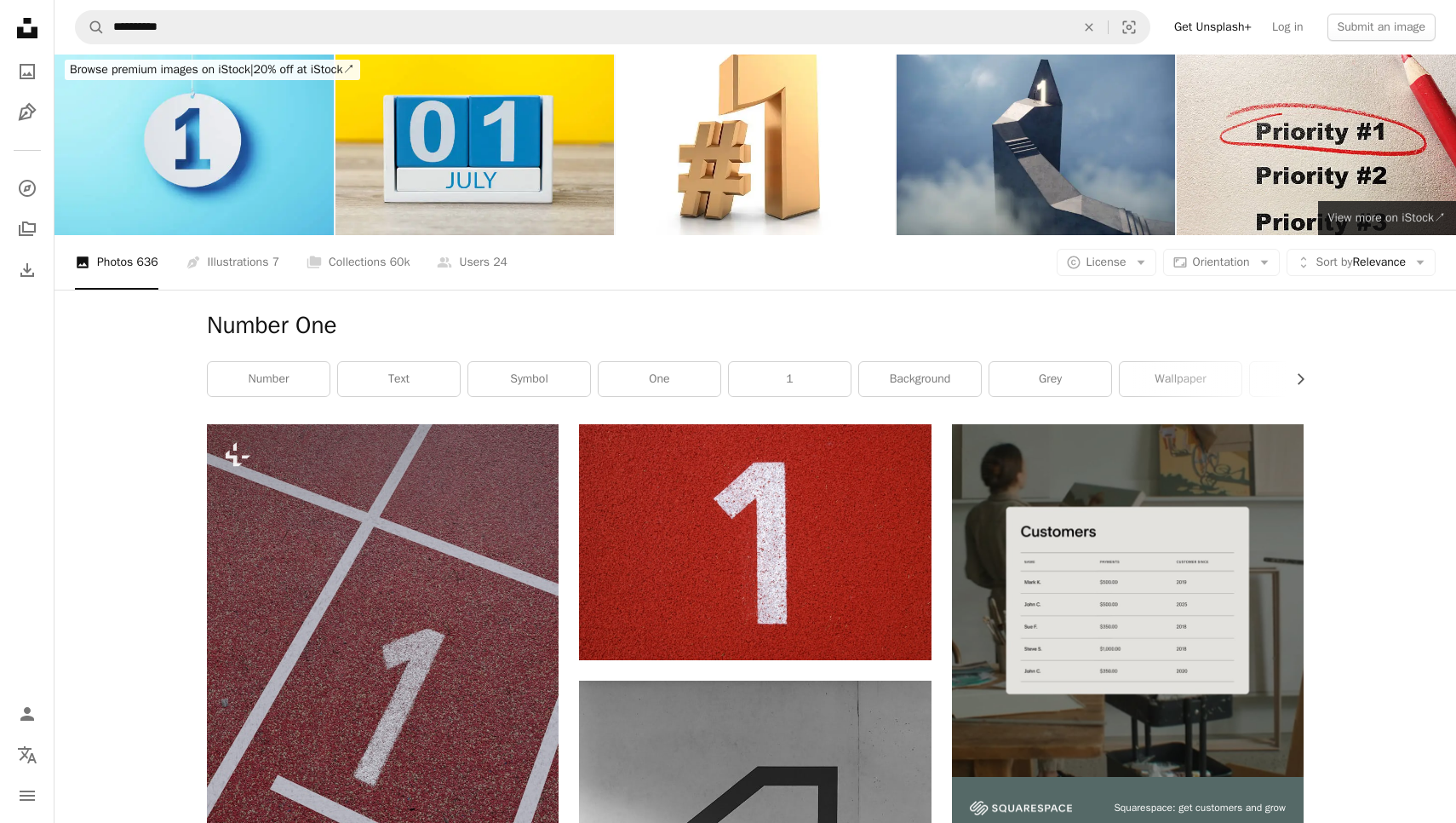 click on "View more  ↗ View more on iStock  ↗" at bounding box center [1387, 218] 